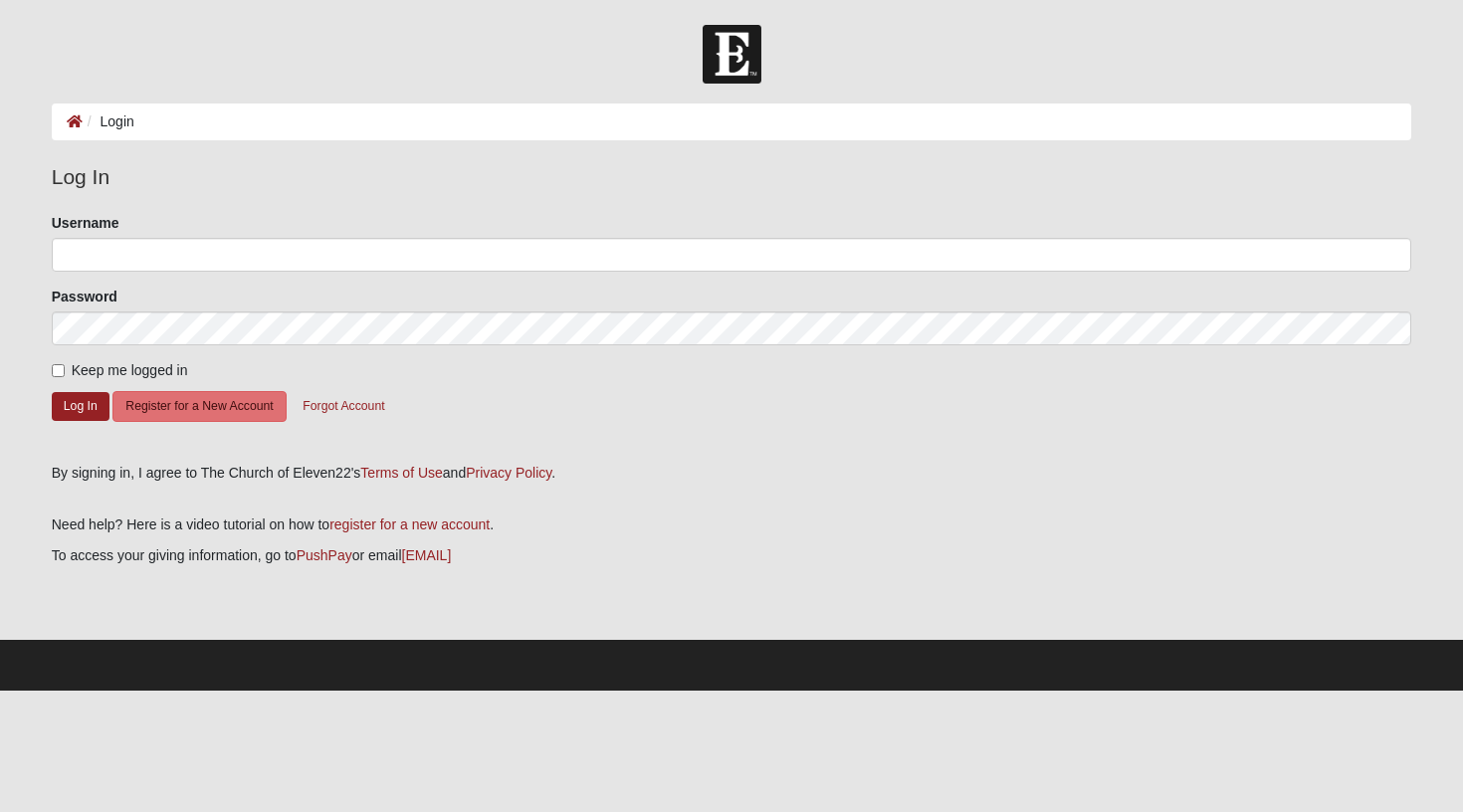 scroll, scrollTop: 0, scrollLeft: 0, axis: both 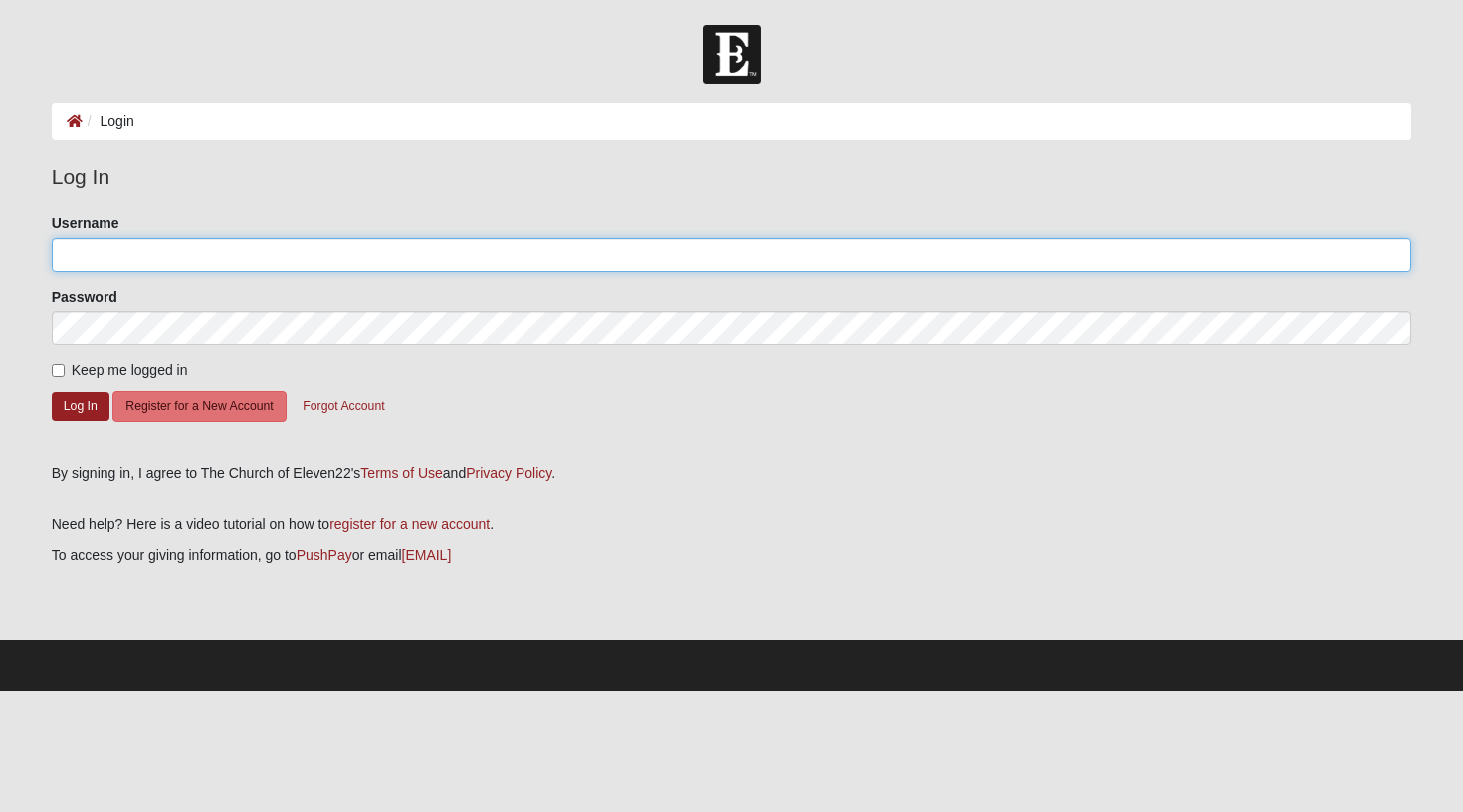 type on "[LAST]" 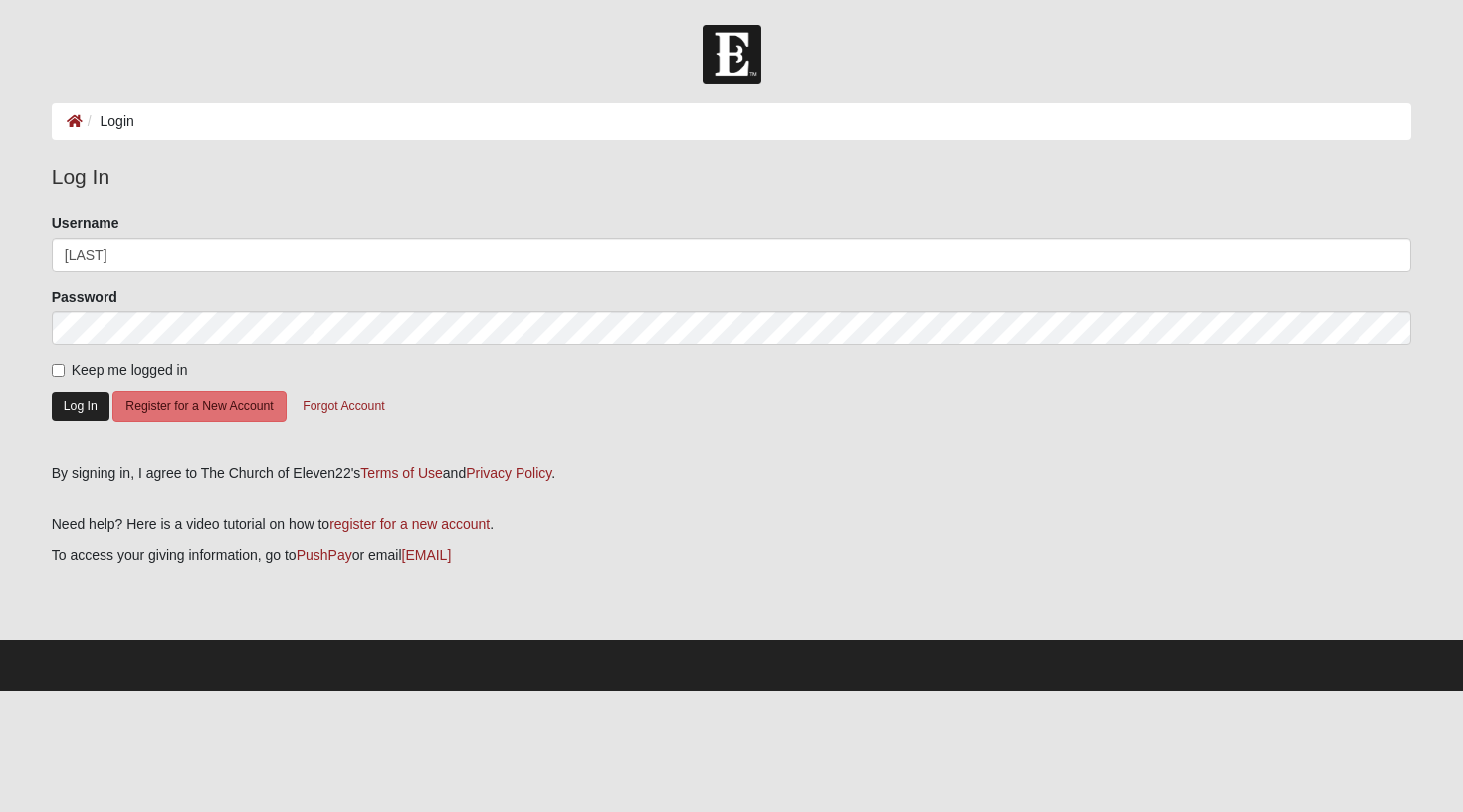 click on "Log In" 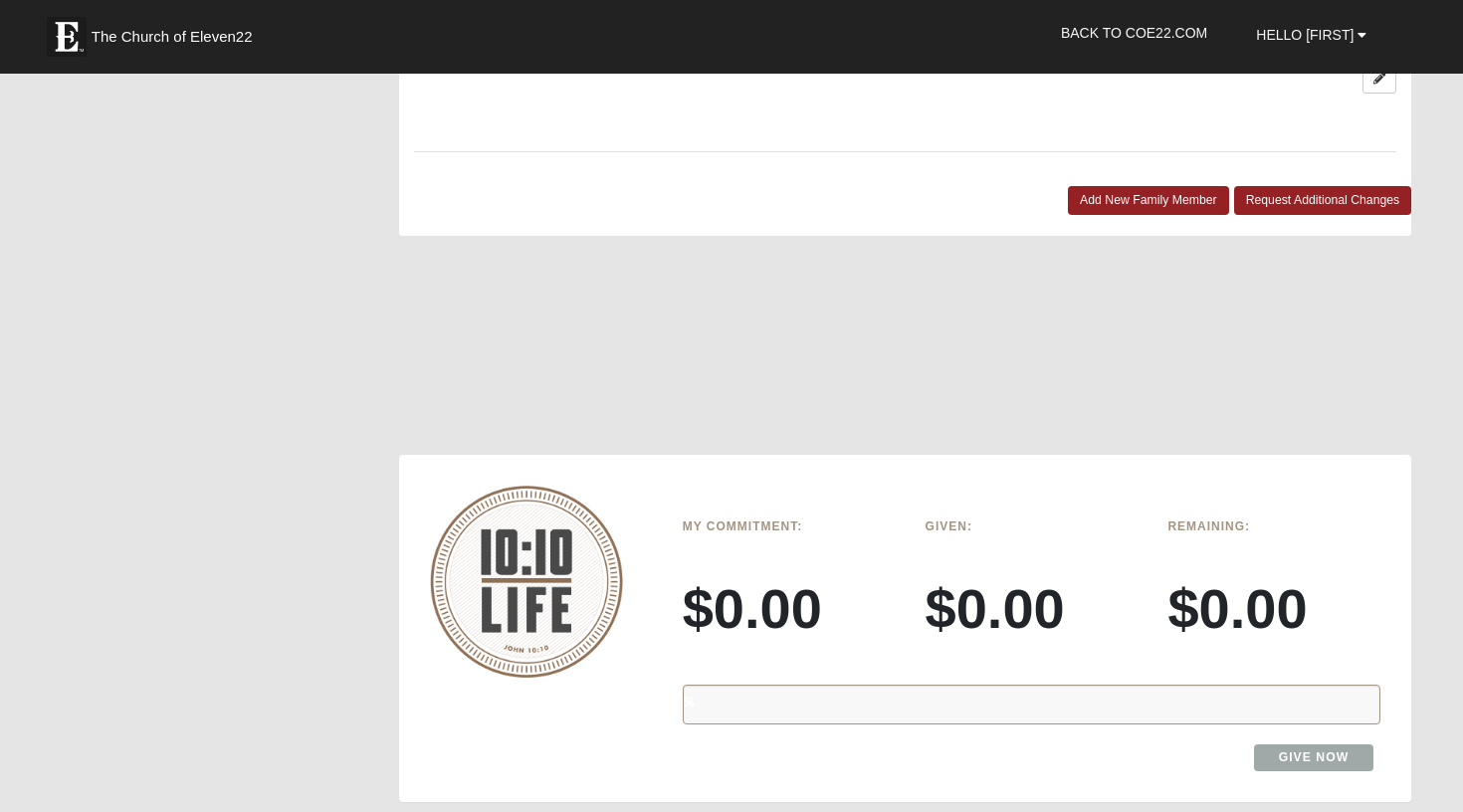scroll, scrollTop: 3612, scrollLeft: 0, axis: vertical 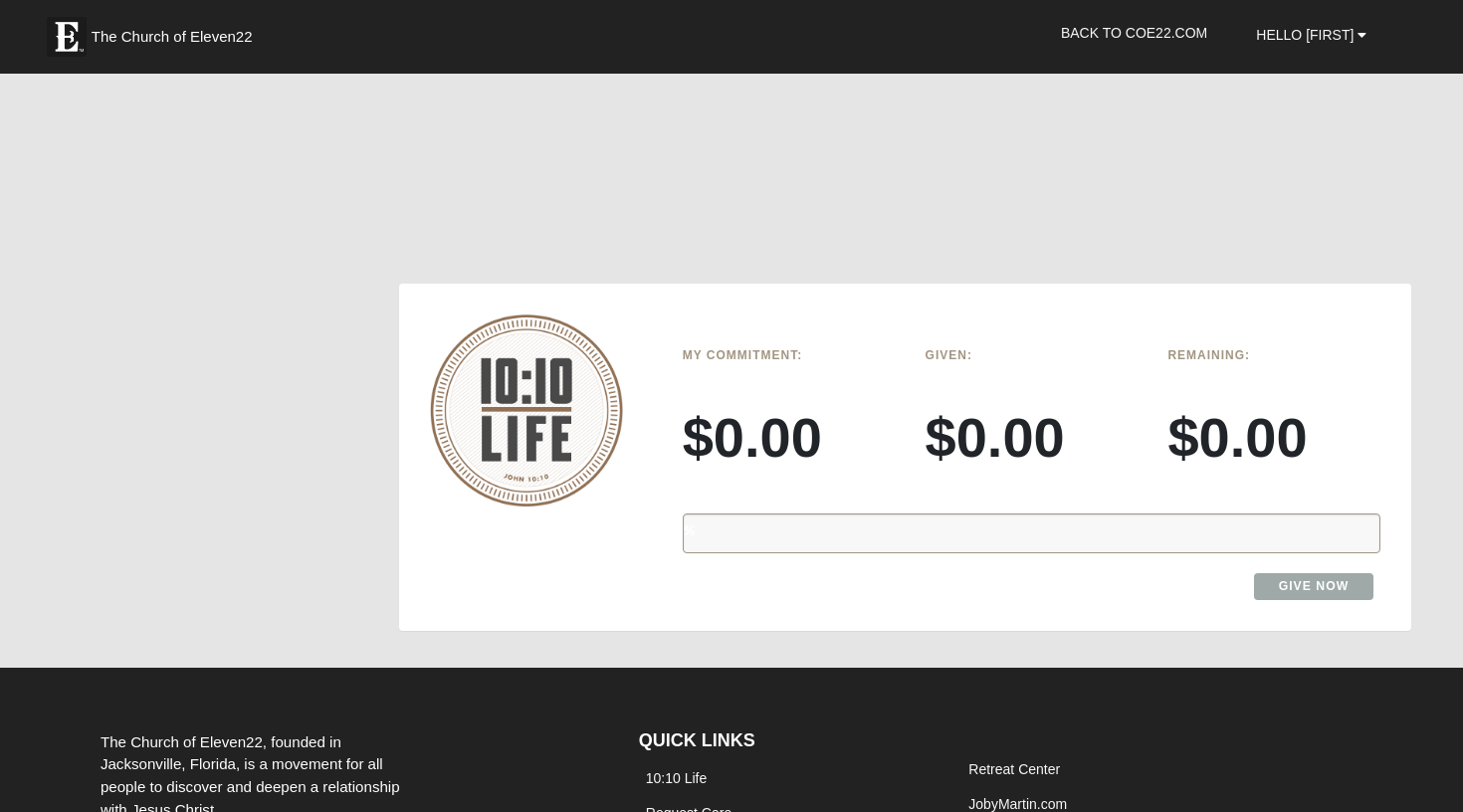 click at bounding box center [526, 410] 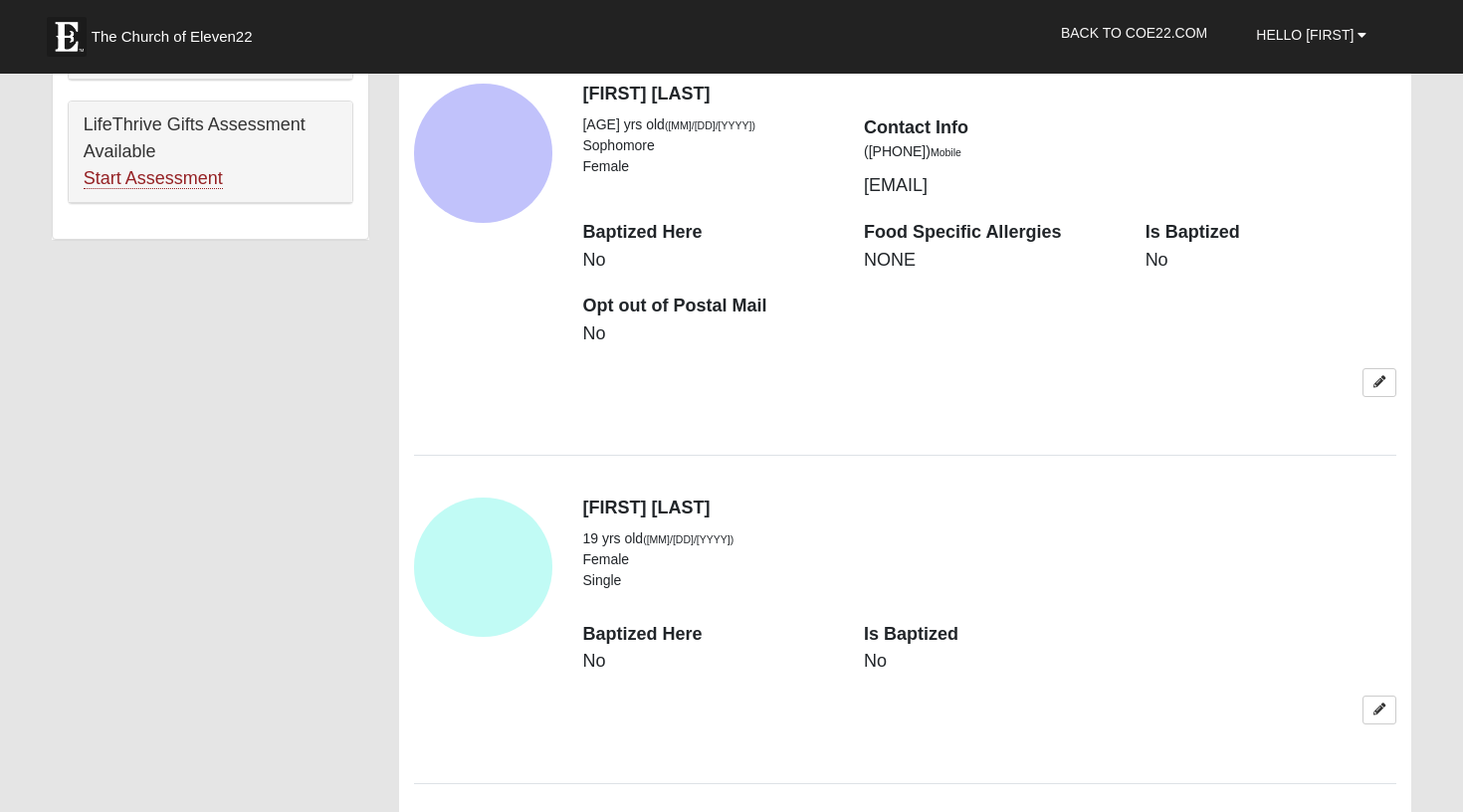 scroll, scrollTop: 1392, scrollLeft: 0, axis: vertical 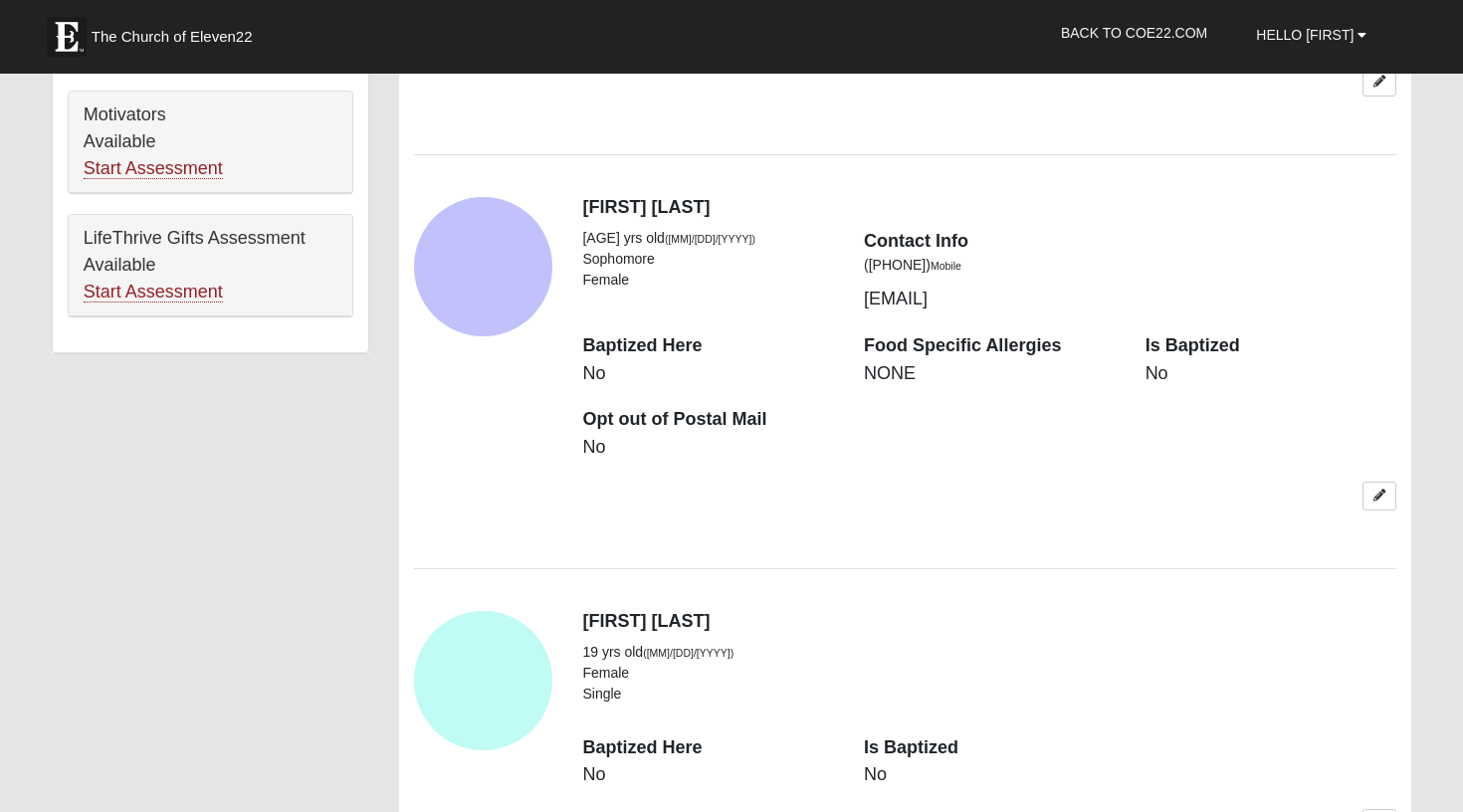 click at bounding box center (989, 504) 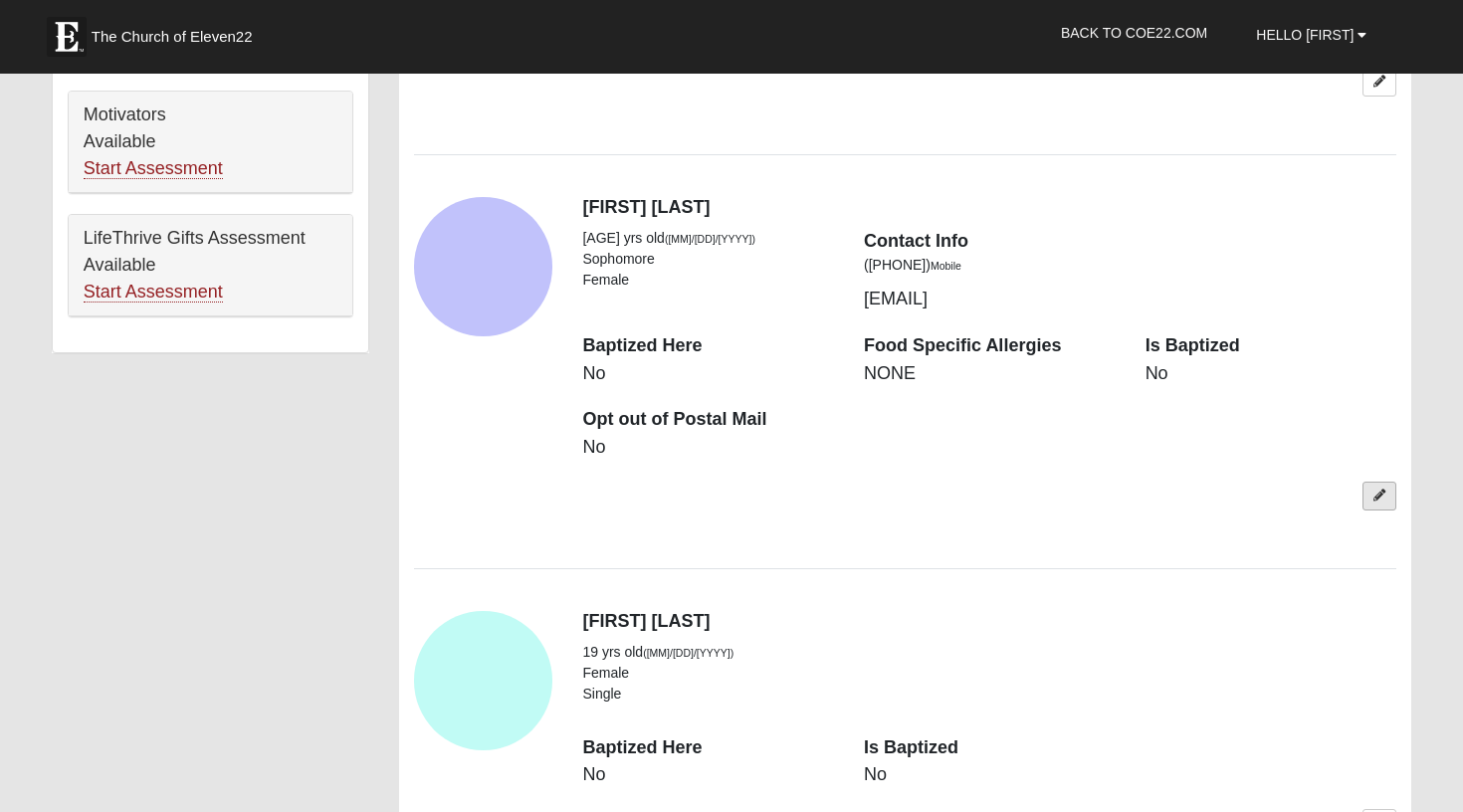 click at bounding box center [1379, 496] 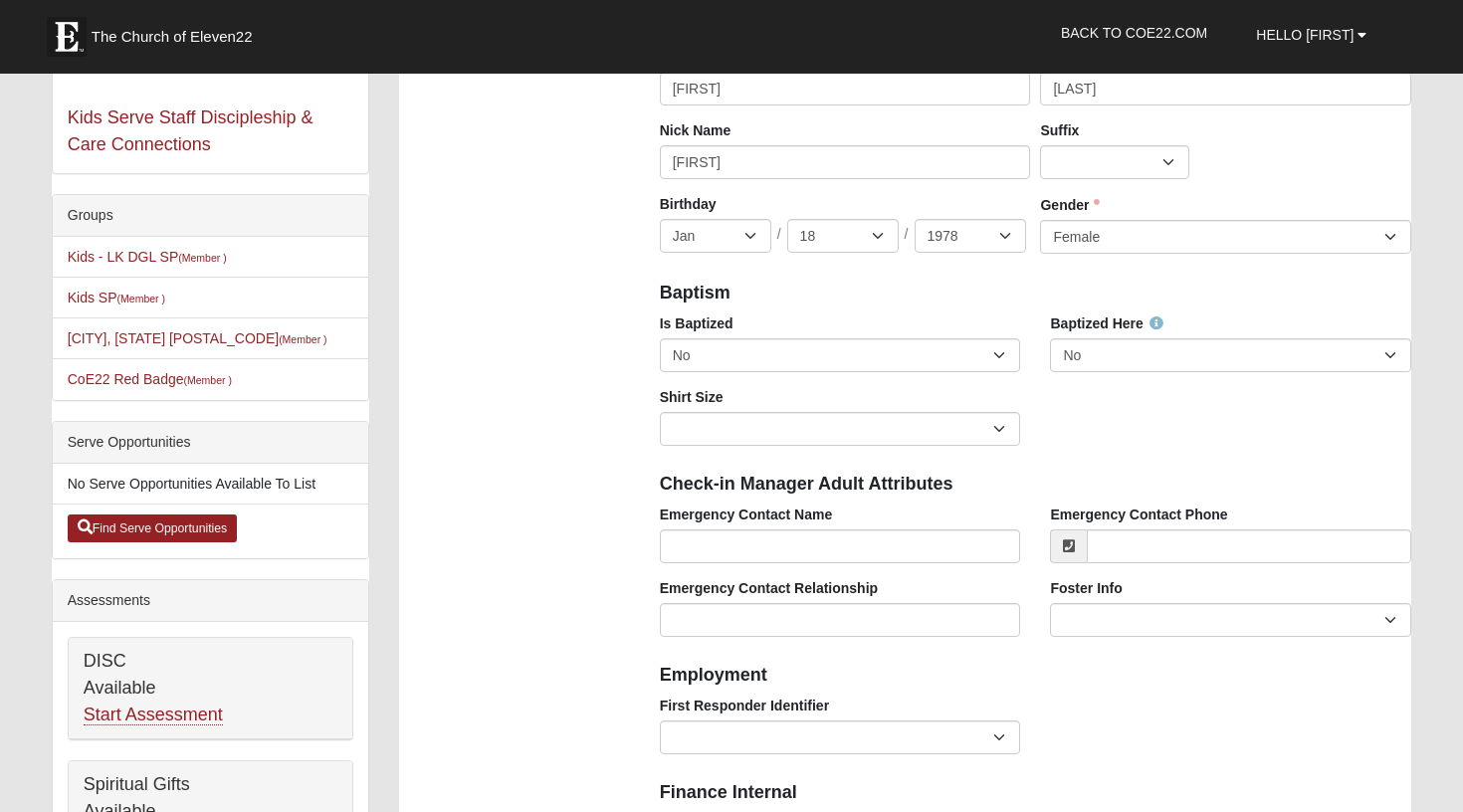 scroll, scrollTop: 347, scrollLeft: 0, axis: vertical 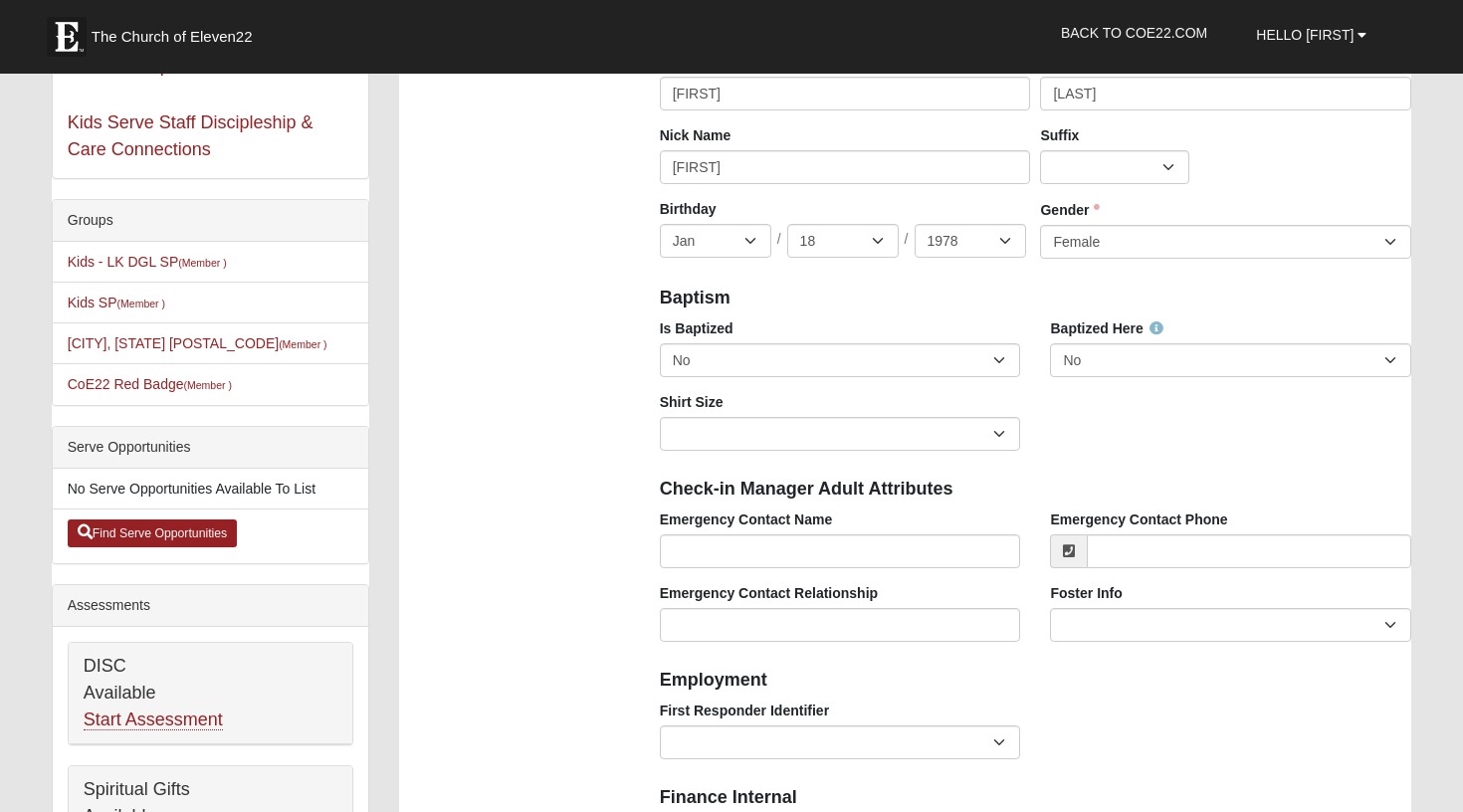 click on "Baptized Here
No
Yes" at bounding box center (1230, 347) 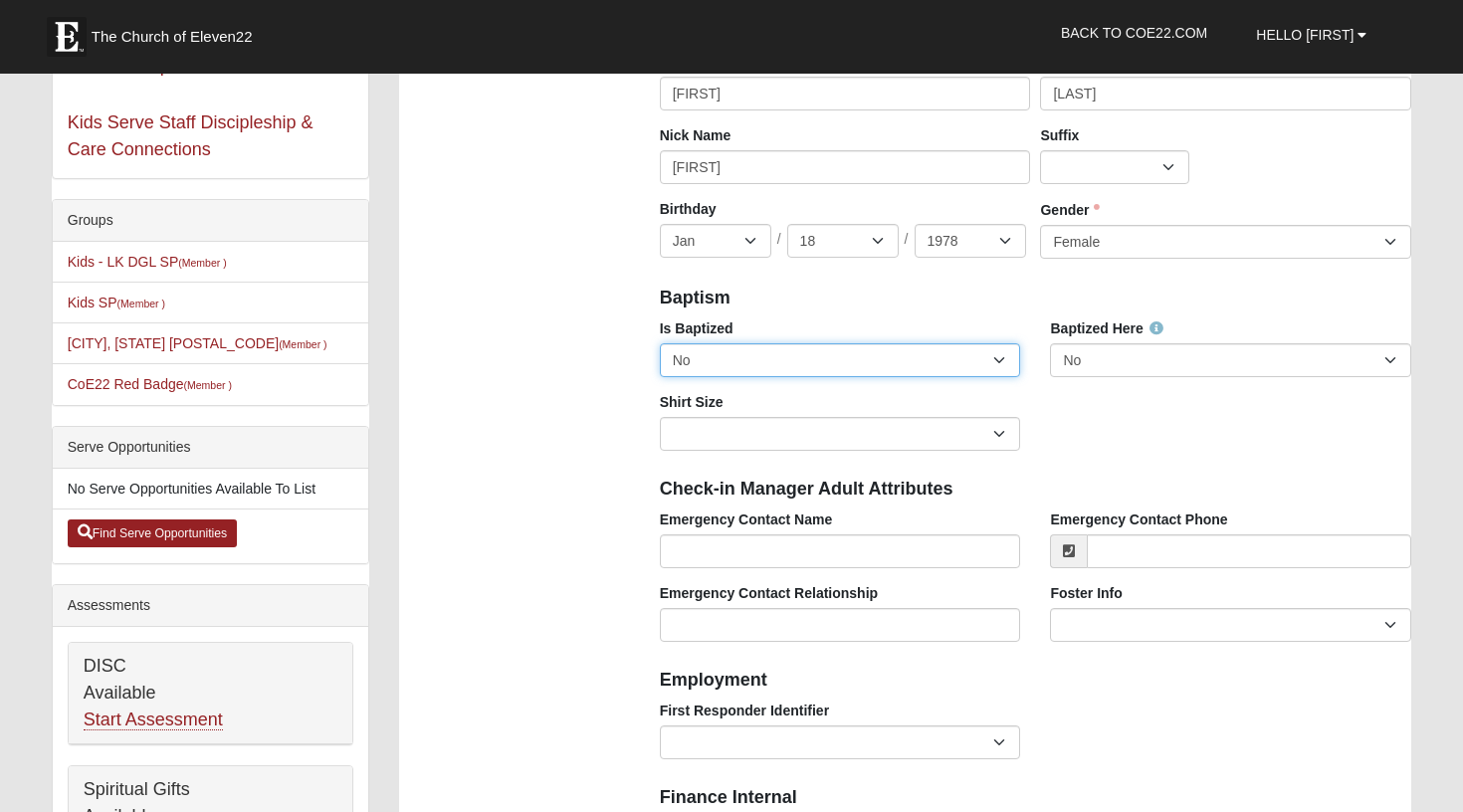 select on "True" 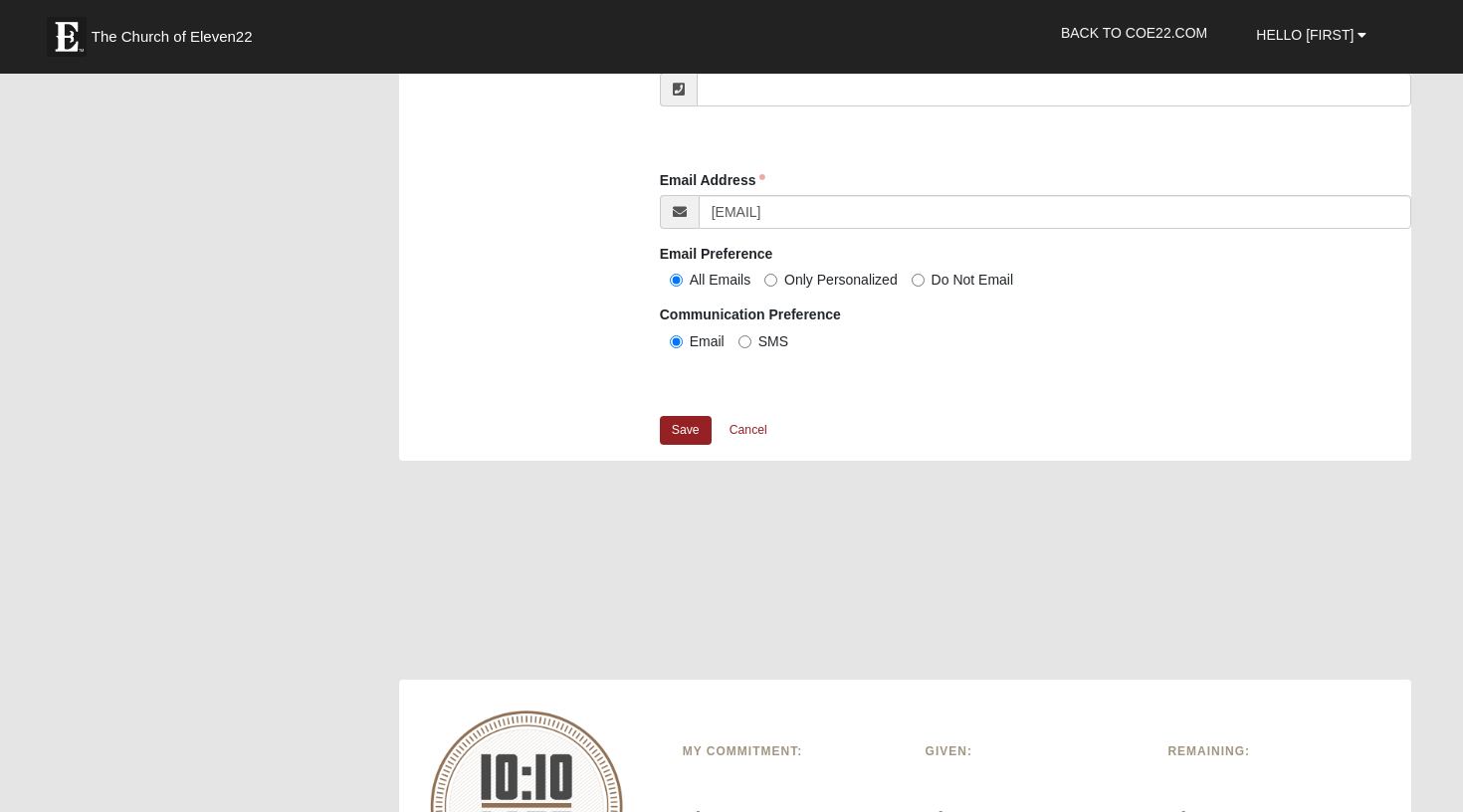 scroll, scrollTop: 1886, scrollLeft: 0, axis: vertical 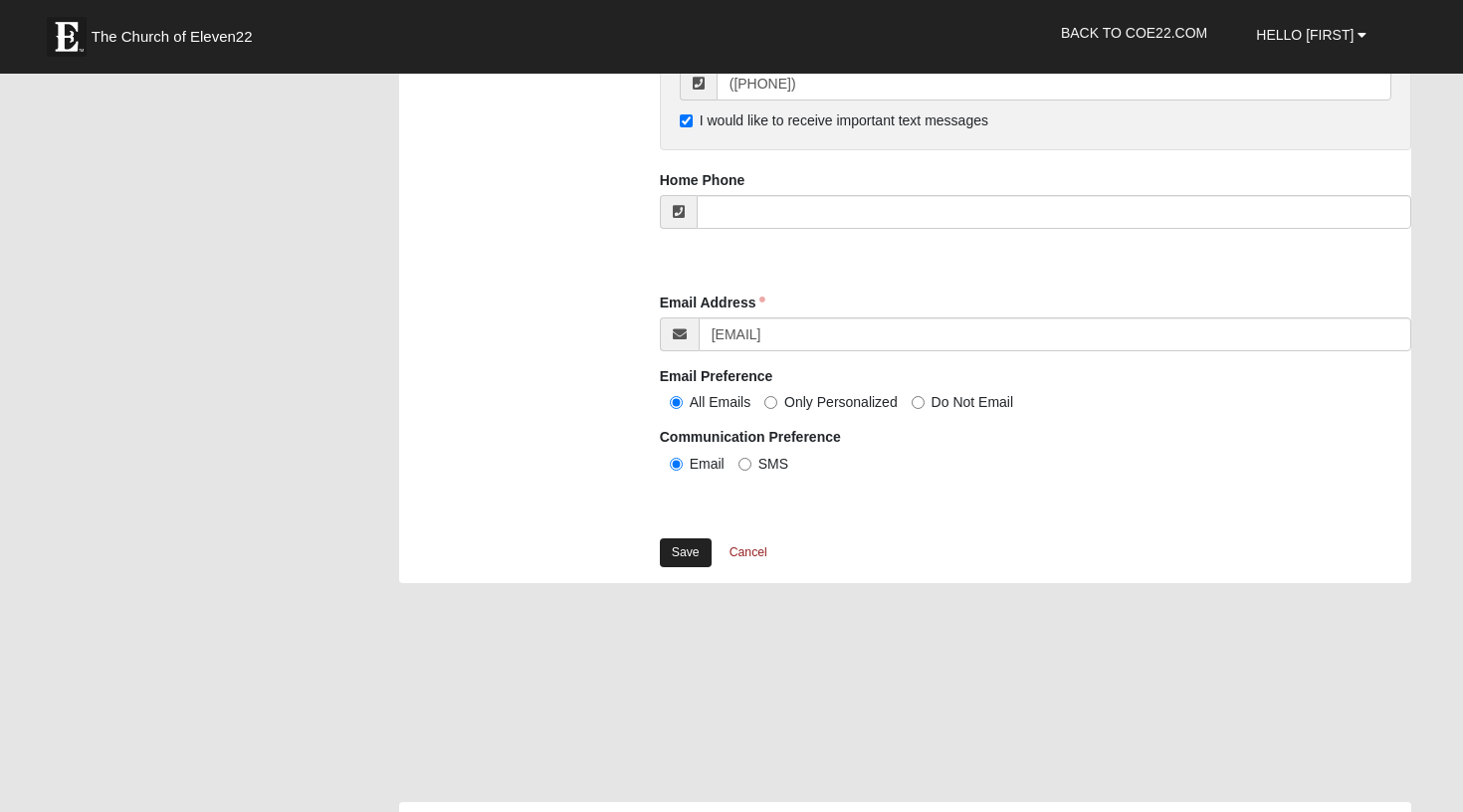 click on "Save" at bounding box center [686, 552] 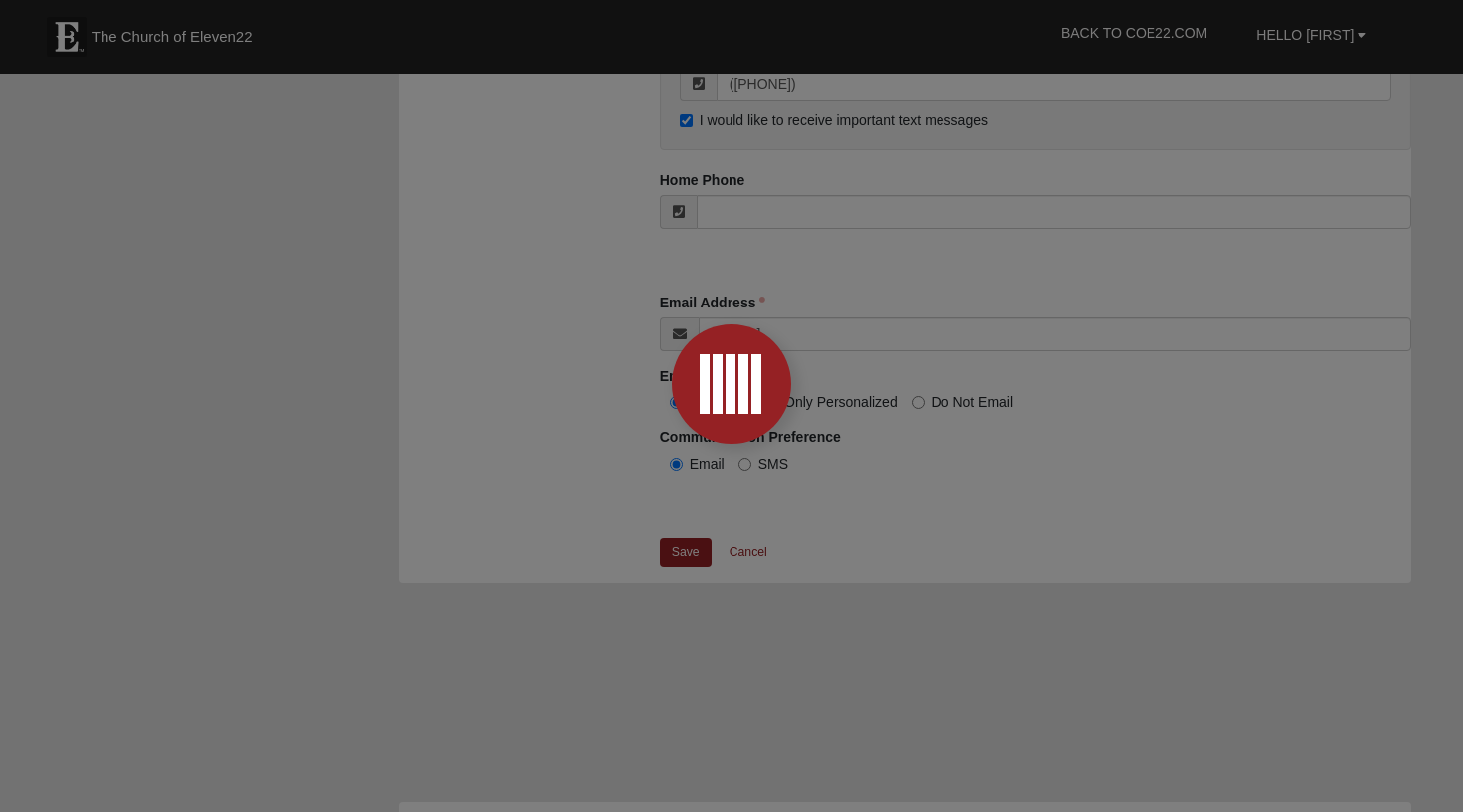 click at bounding box center [732, 406] 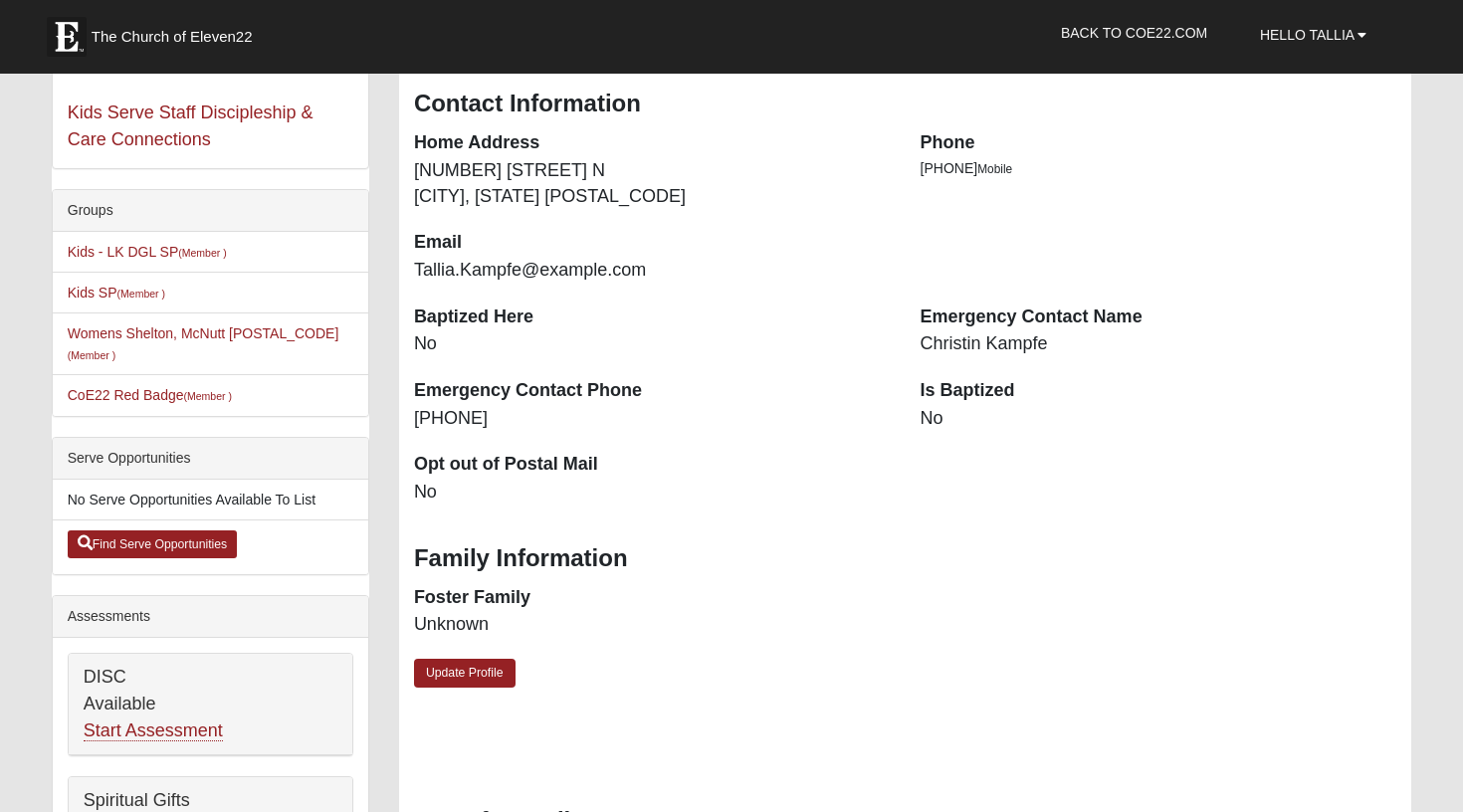 scroll, scrollTop: 359, scrollLeft: 0, axis: vertical 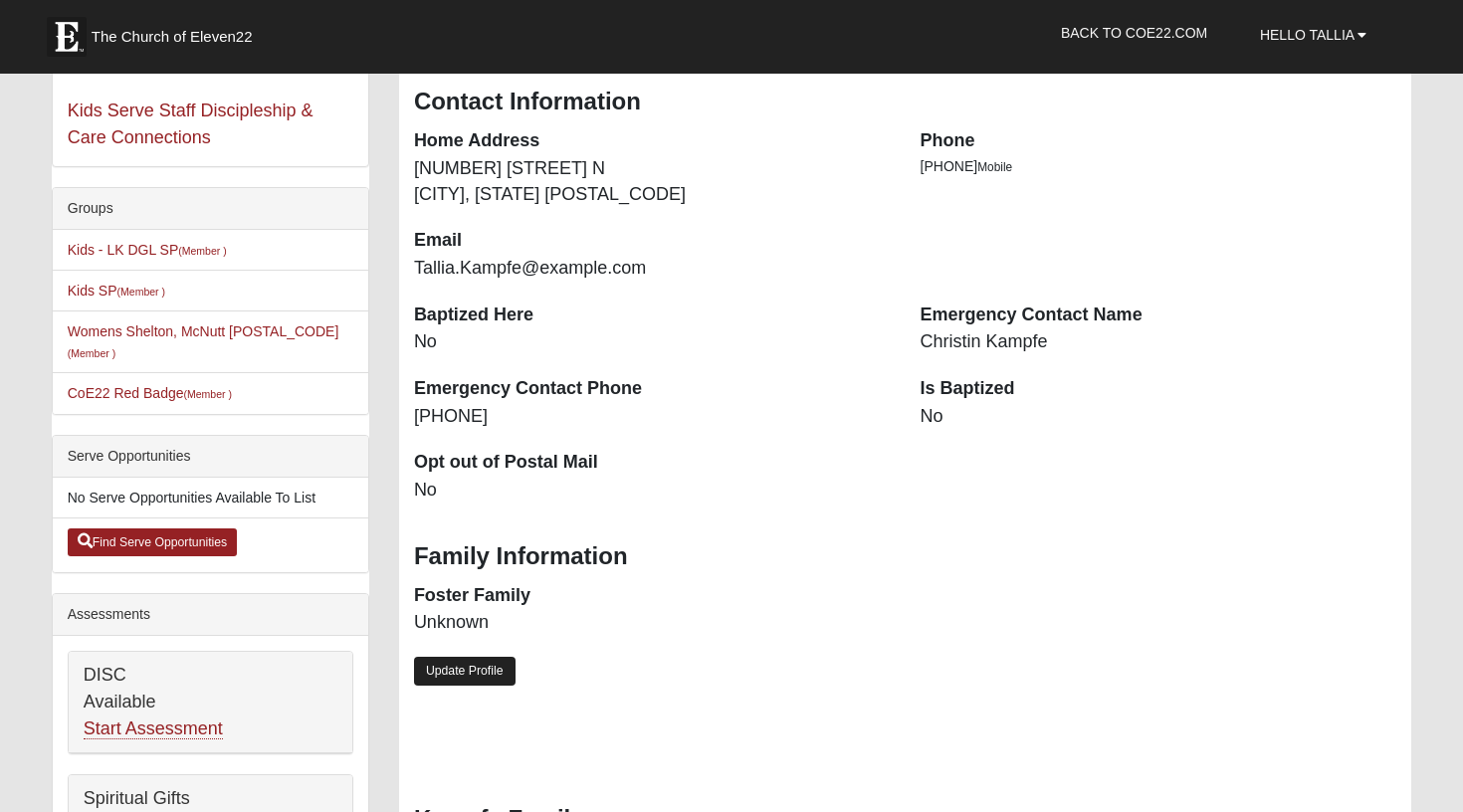 click on "Update Profile" at bounding box center [465, 671] 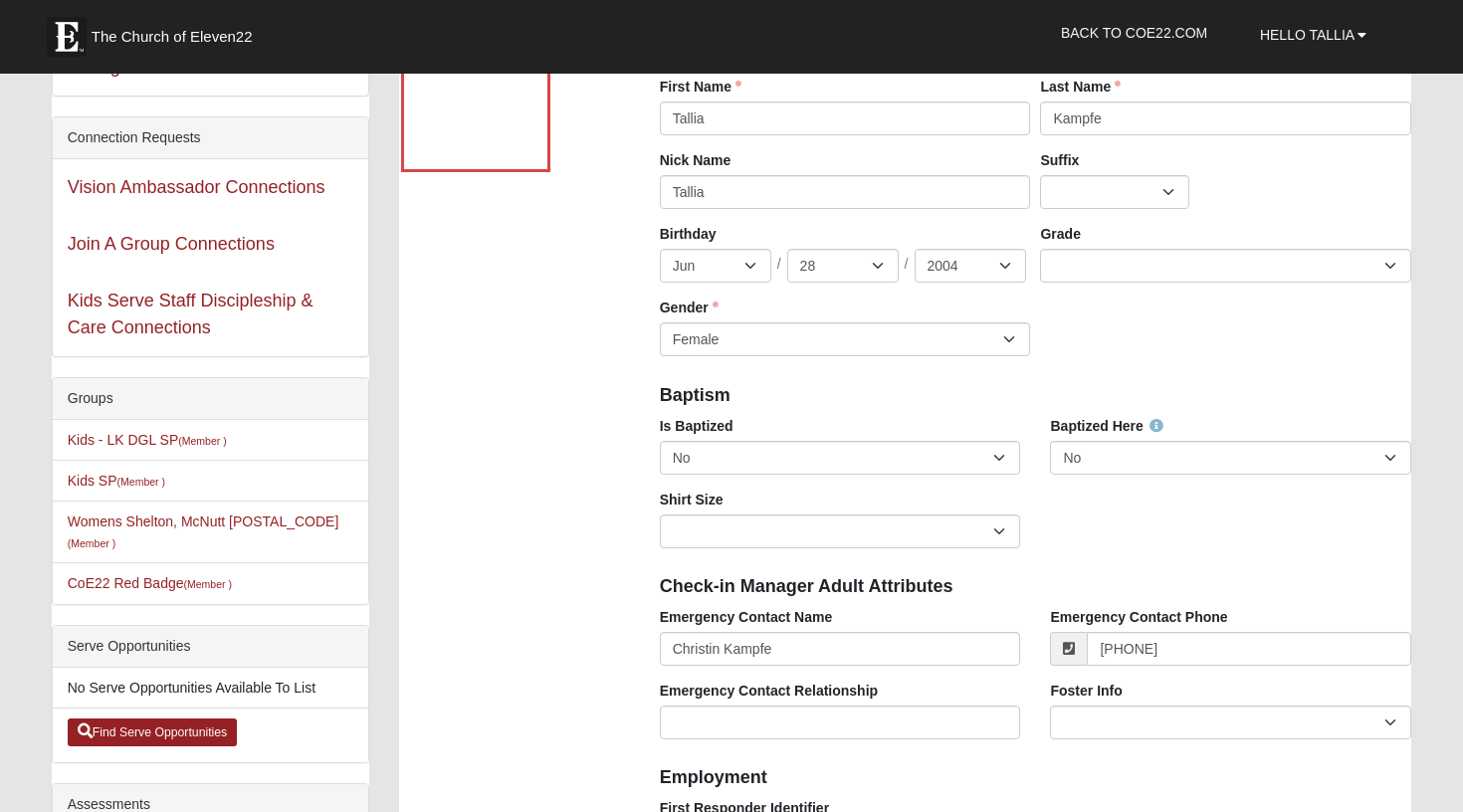 scroll, scrollTop: 165, scrollLeft: 0, axis: vertical 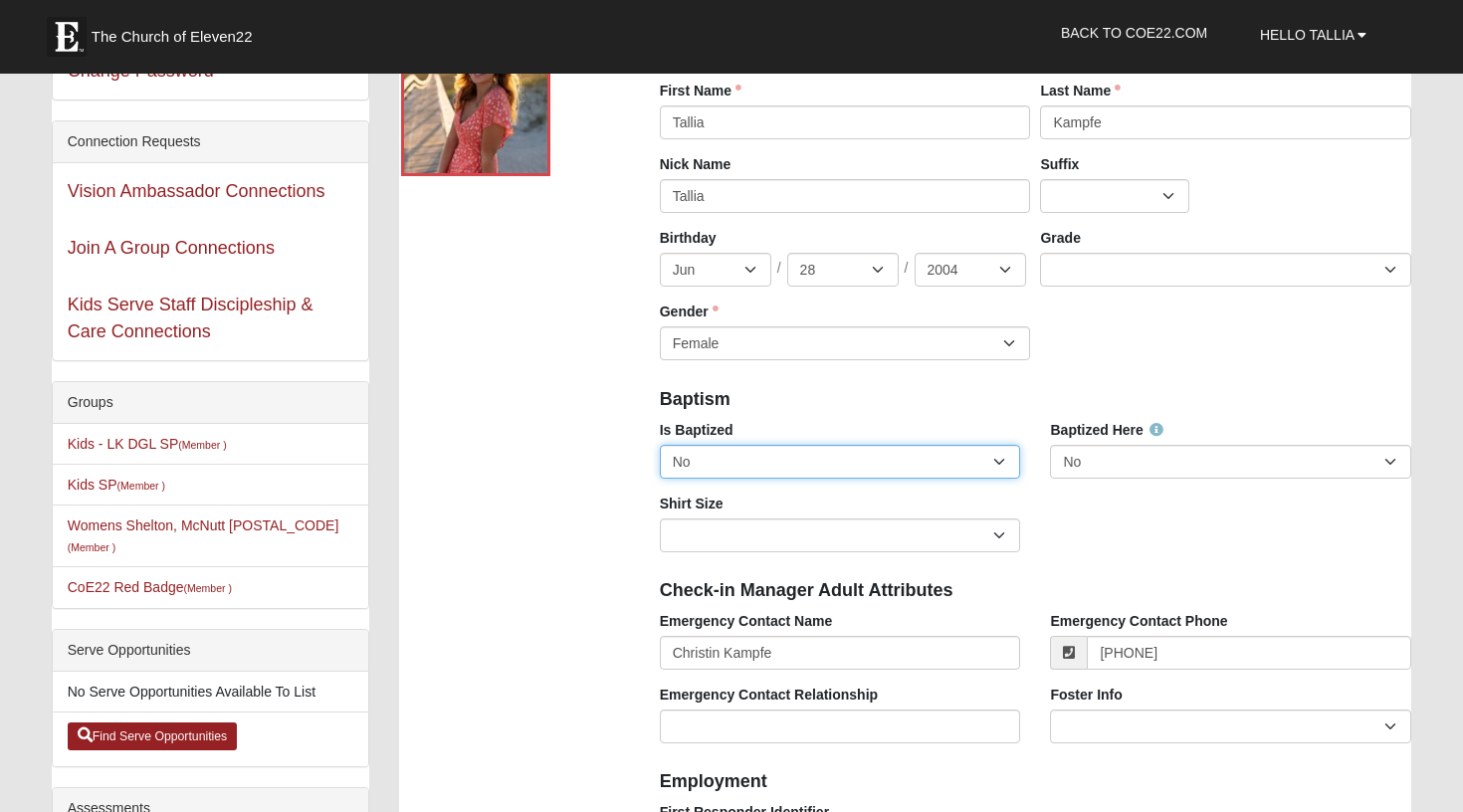 select on "True" 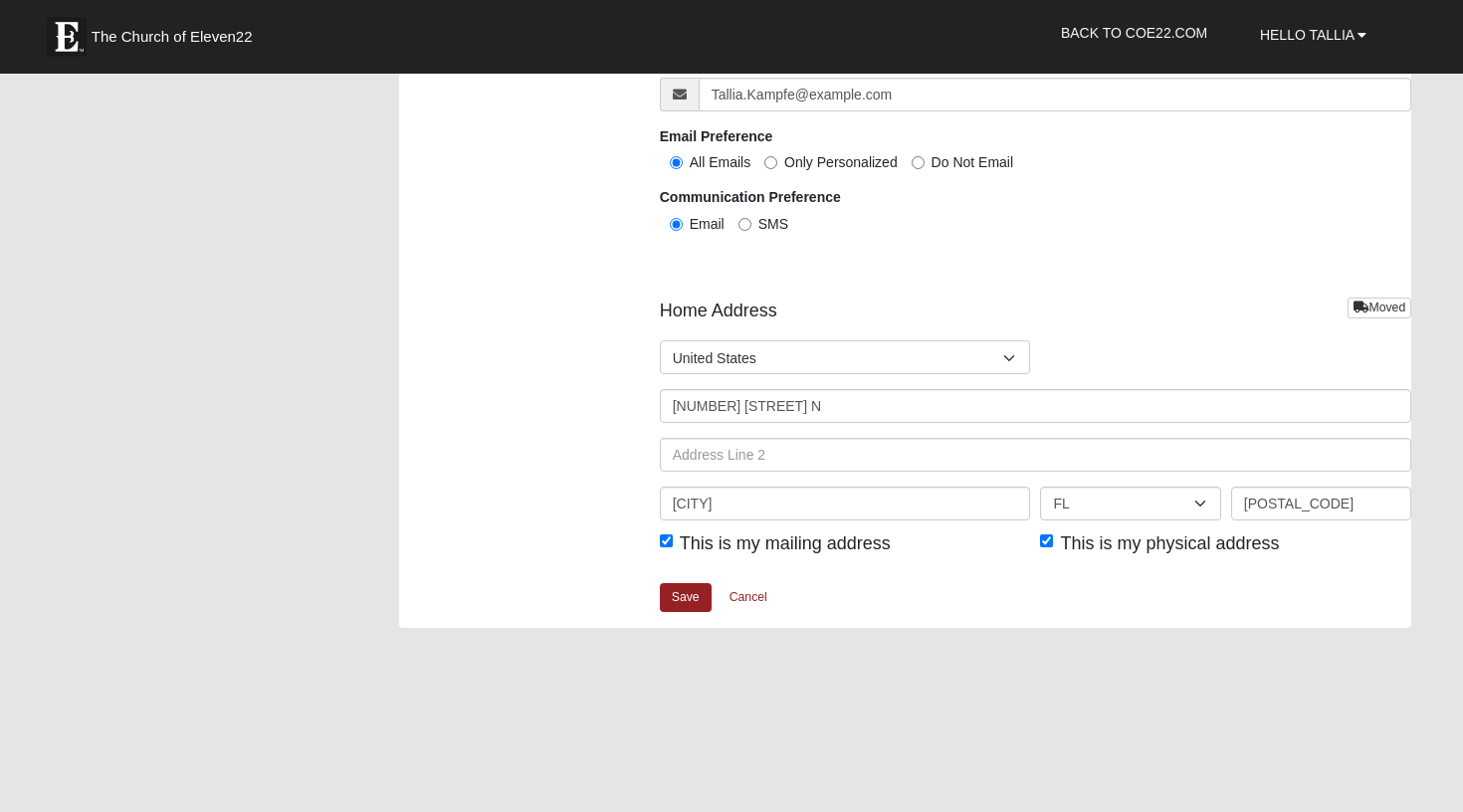 scroll, scrollTop: 2416, scrollLeft: 0, axis: vertical 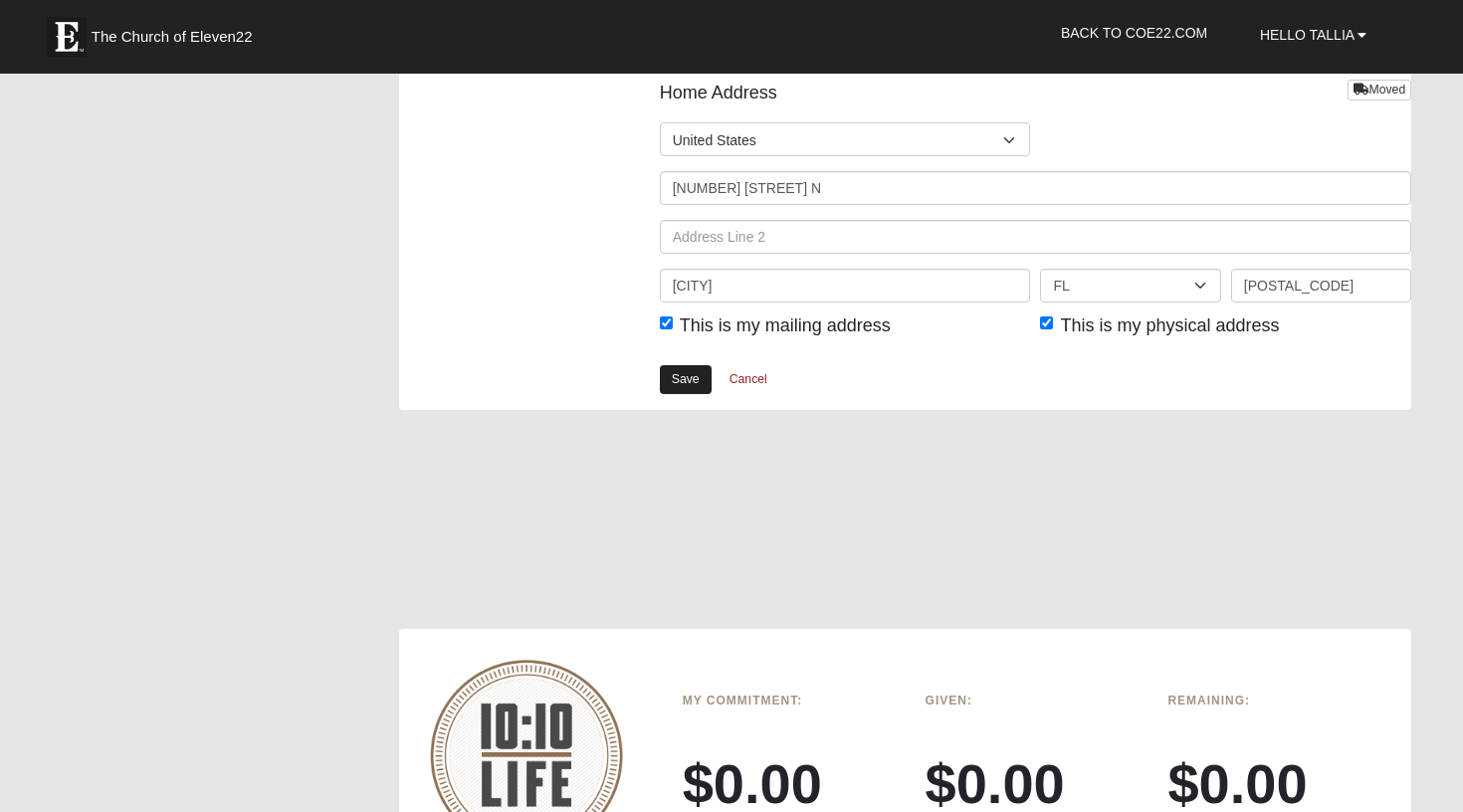 click on "Save" at bounding box center [686, 379] 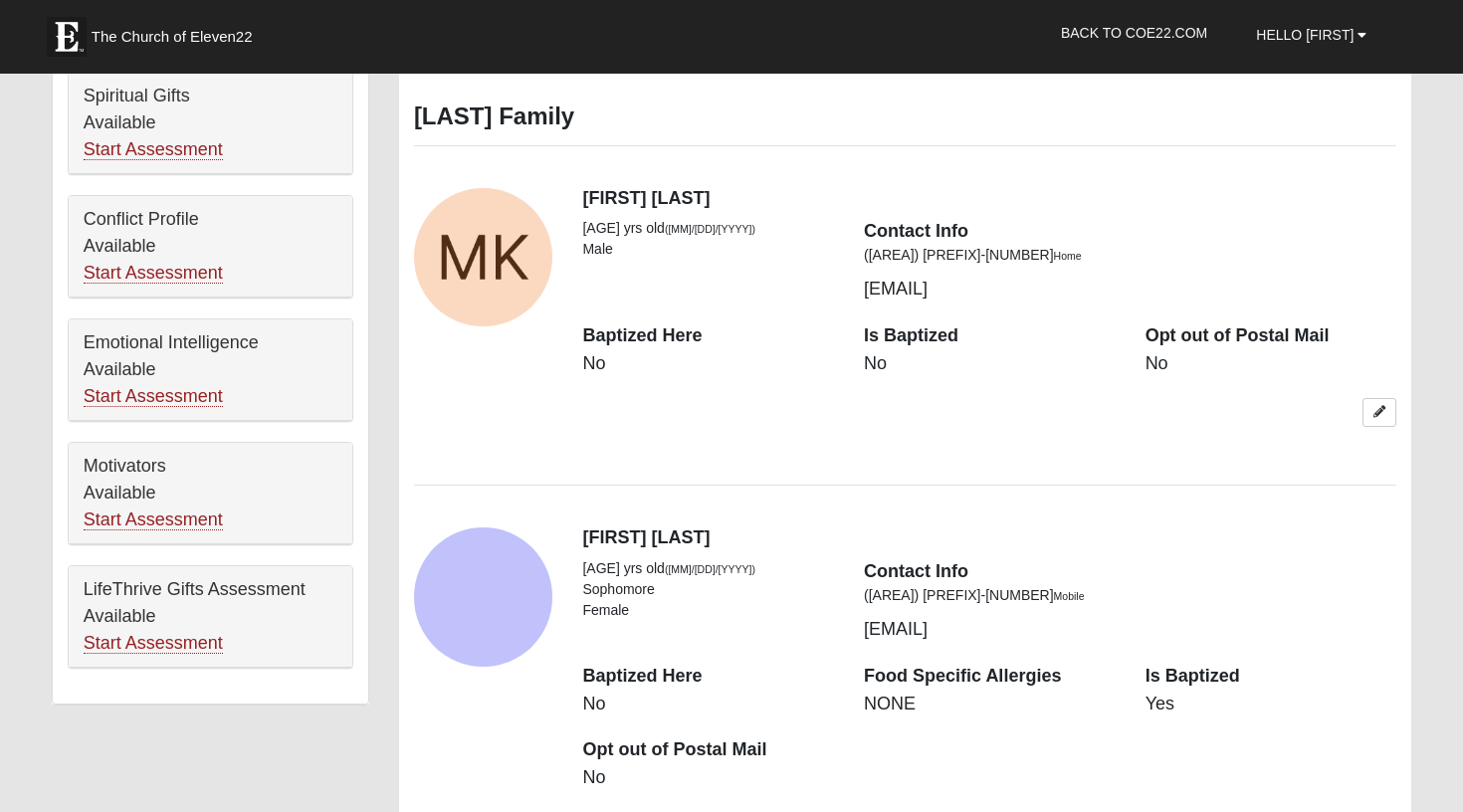 scroll, scrollTop: 1032, scrollLeft: 0, axis: vertical 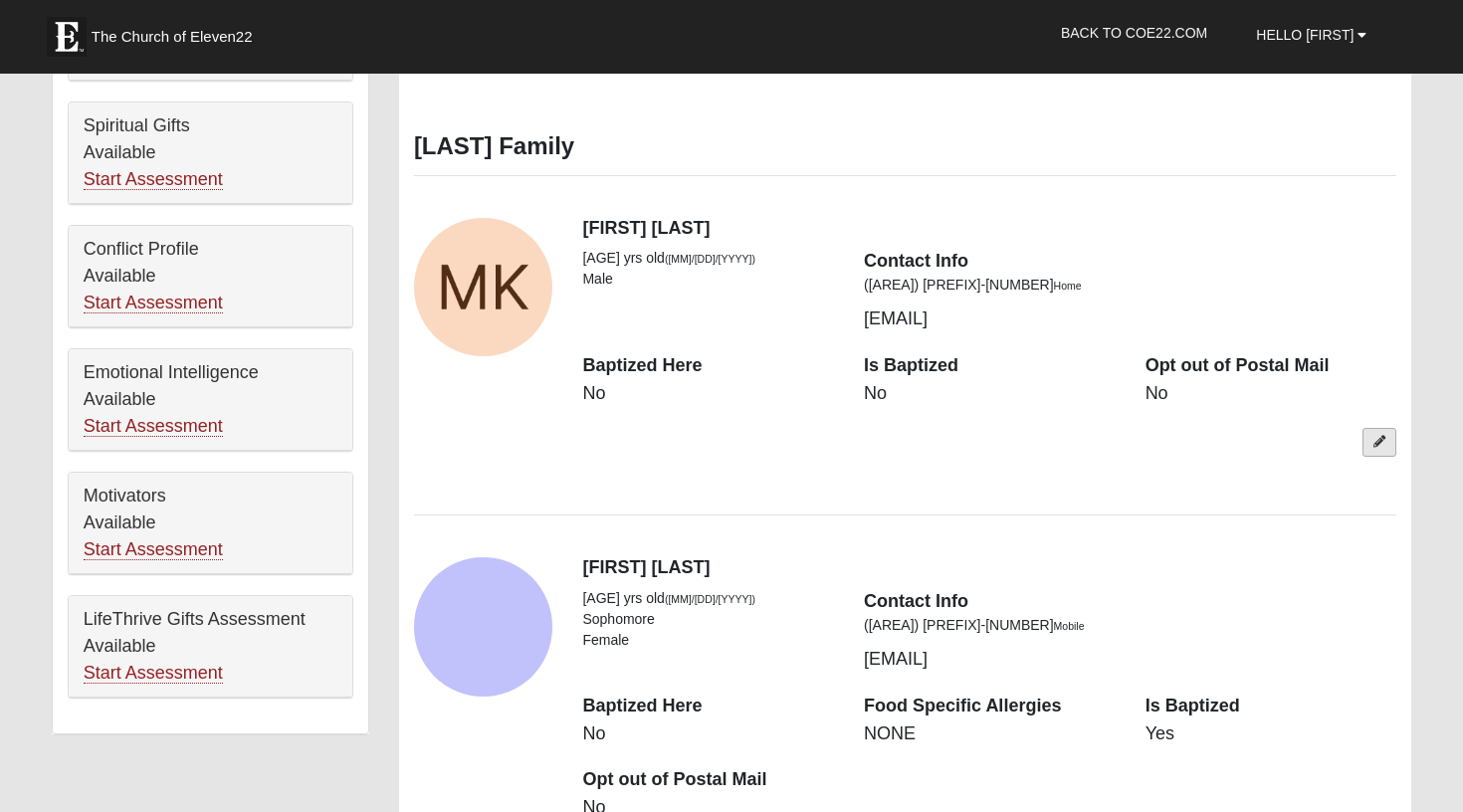 click at bounding box center (1379, 442) 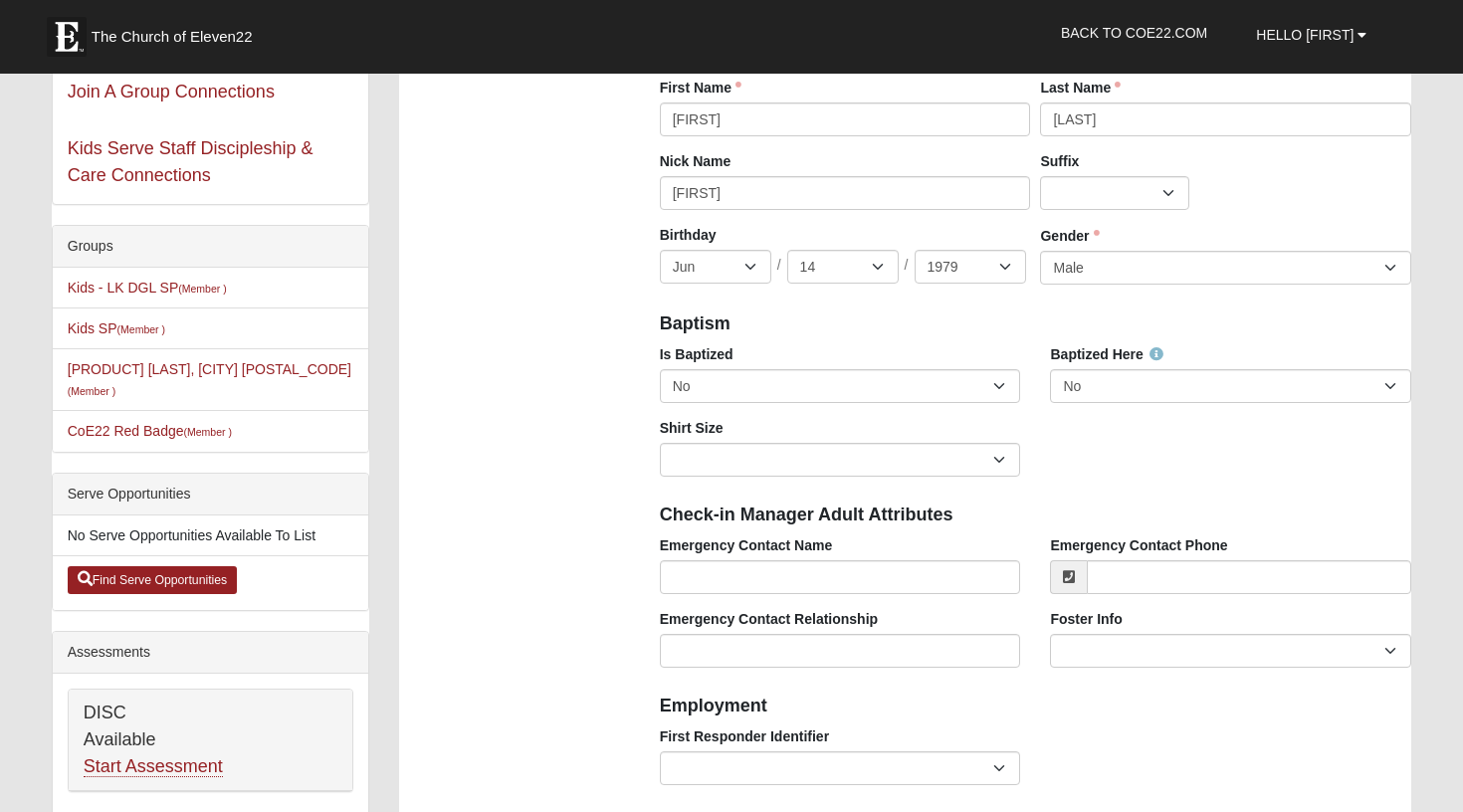 scroll, scrollTop: 322, scrollLeft: 0, axis: vertical 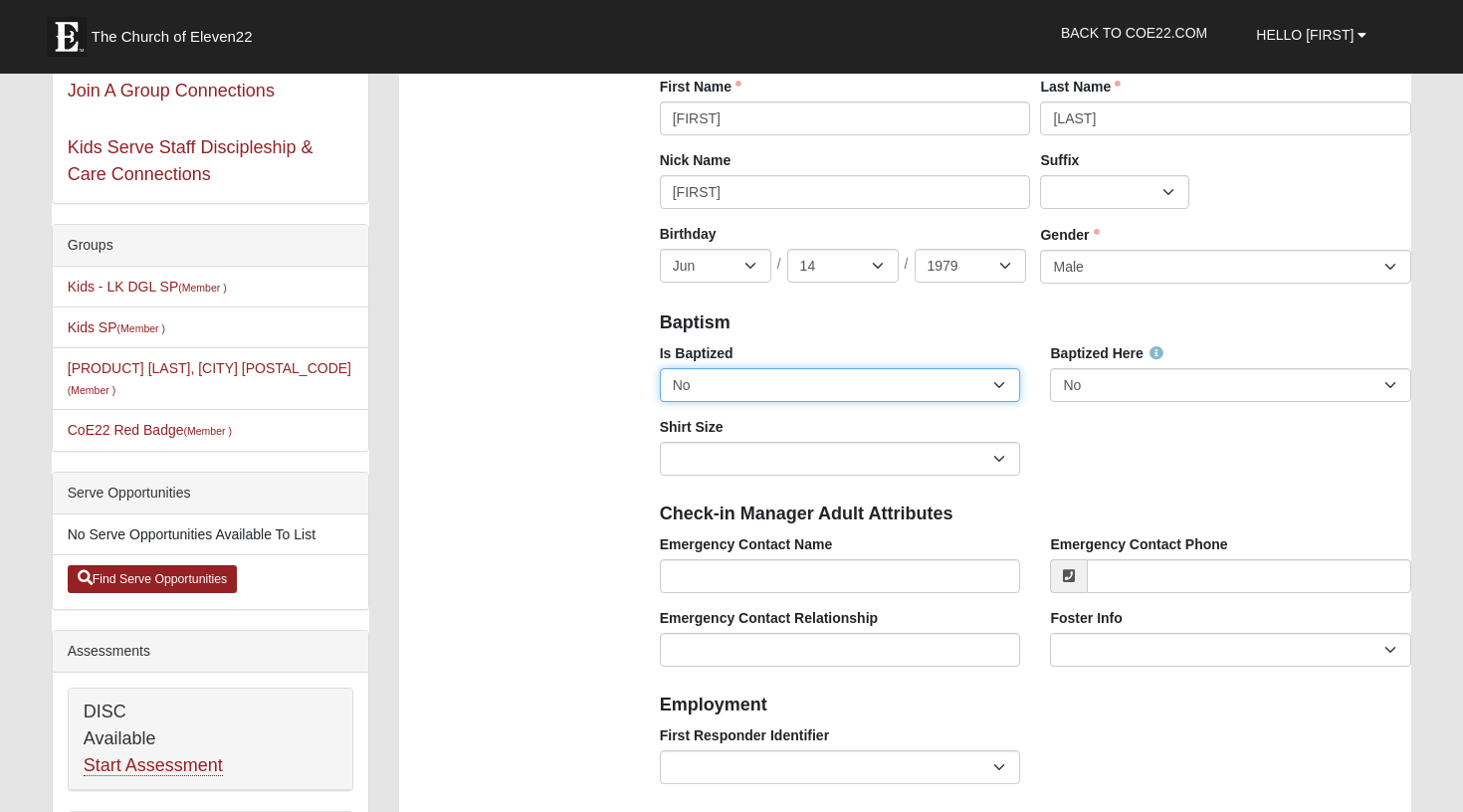 select on "True" 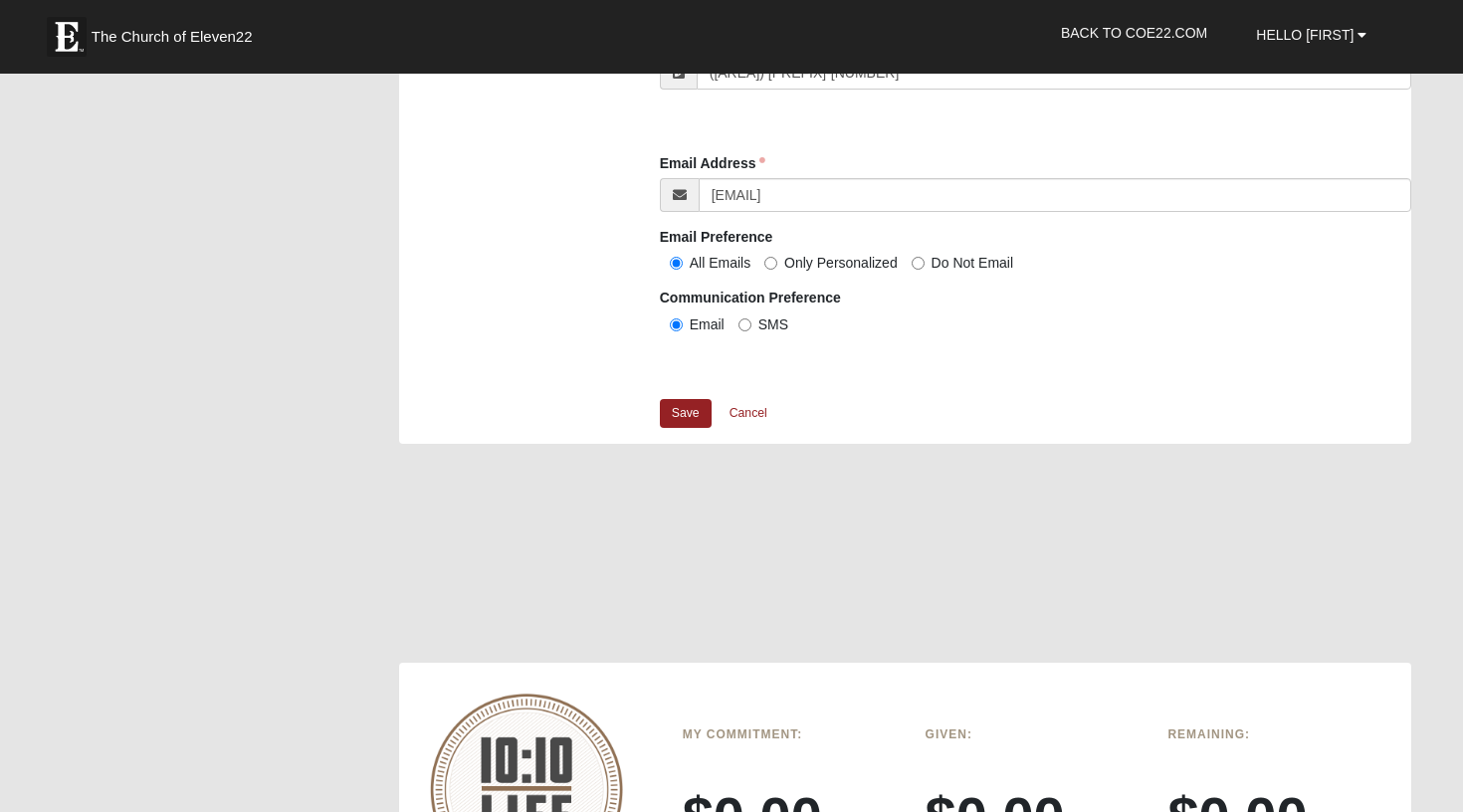 scroll, scrollTop: 1994, scrollLeft: 0, axis: vertical 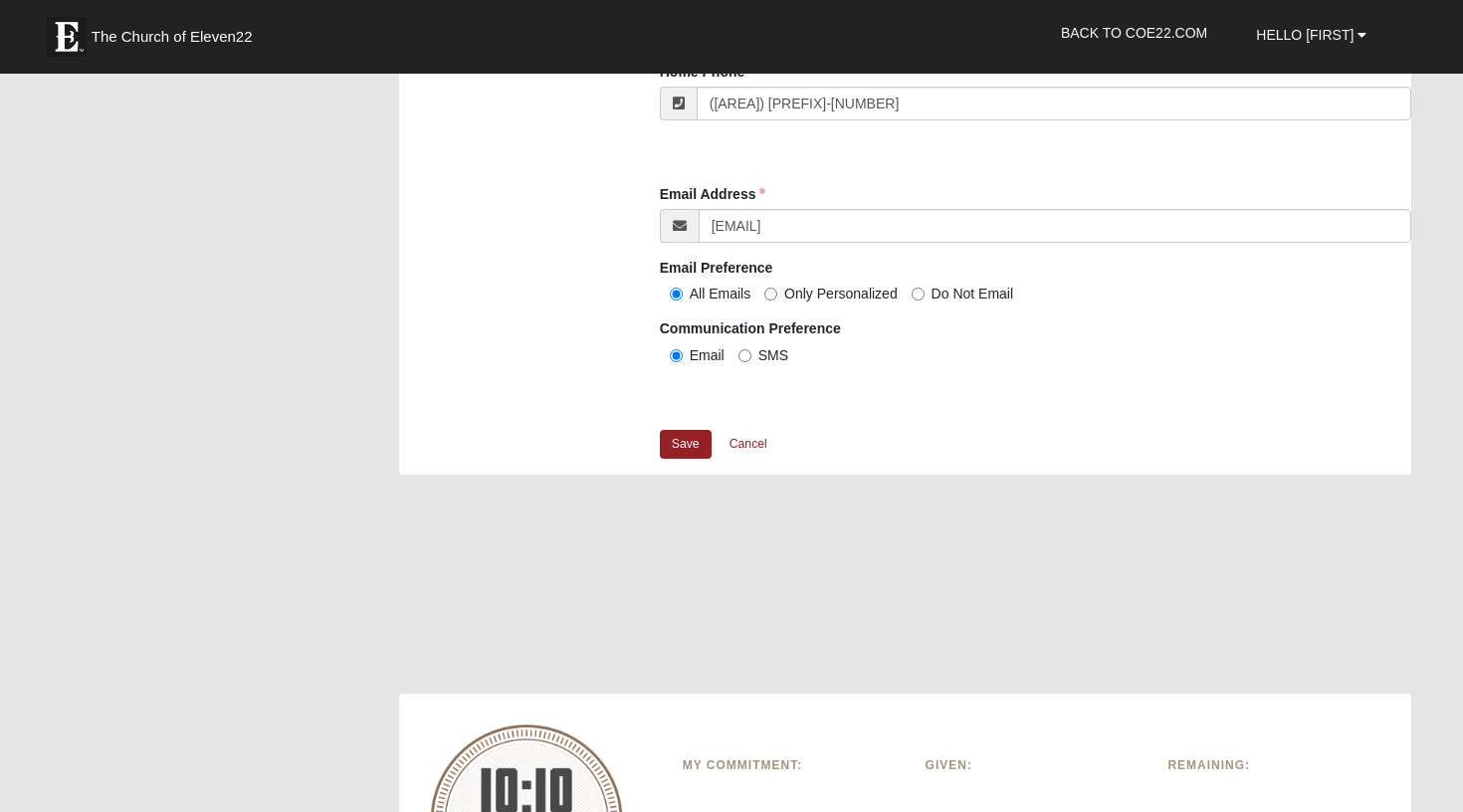 click on "Save
Cancel" at bounding box center [1036, 452] 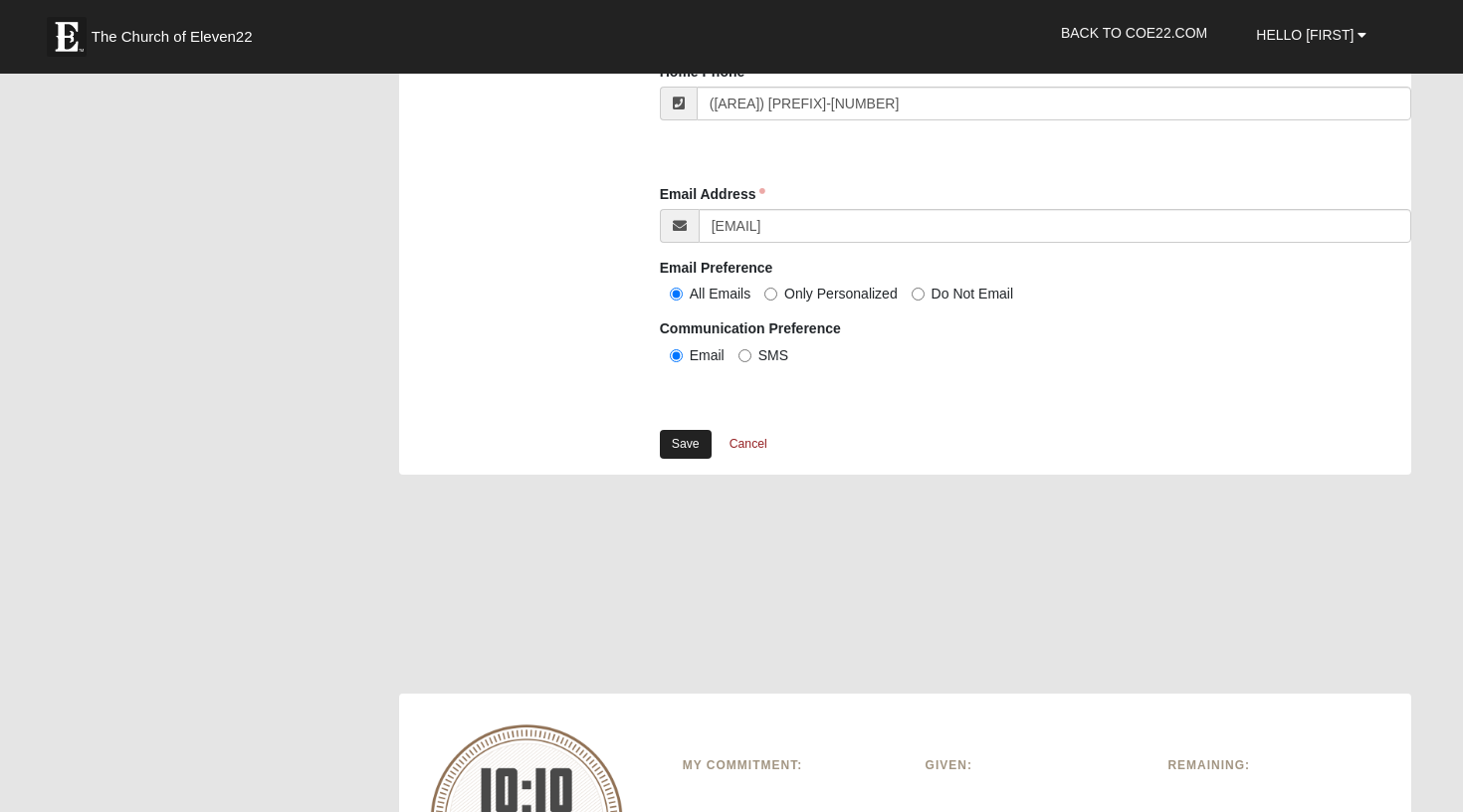 click on "Save" at bounding box center (686, 444) 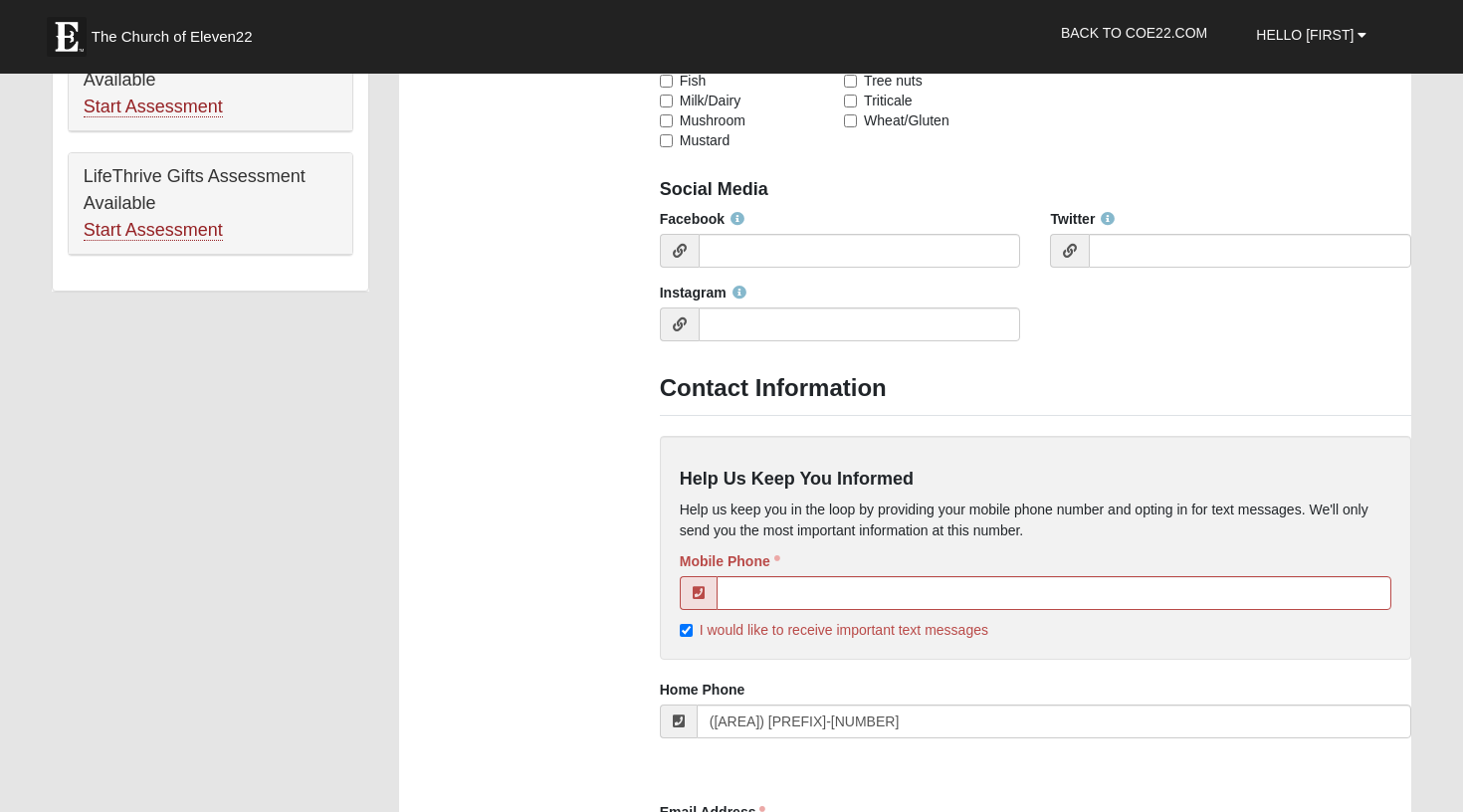 scroll, scrollTop: 1566, scrollLeft: 0, axis: vertical 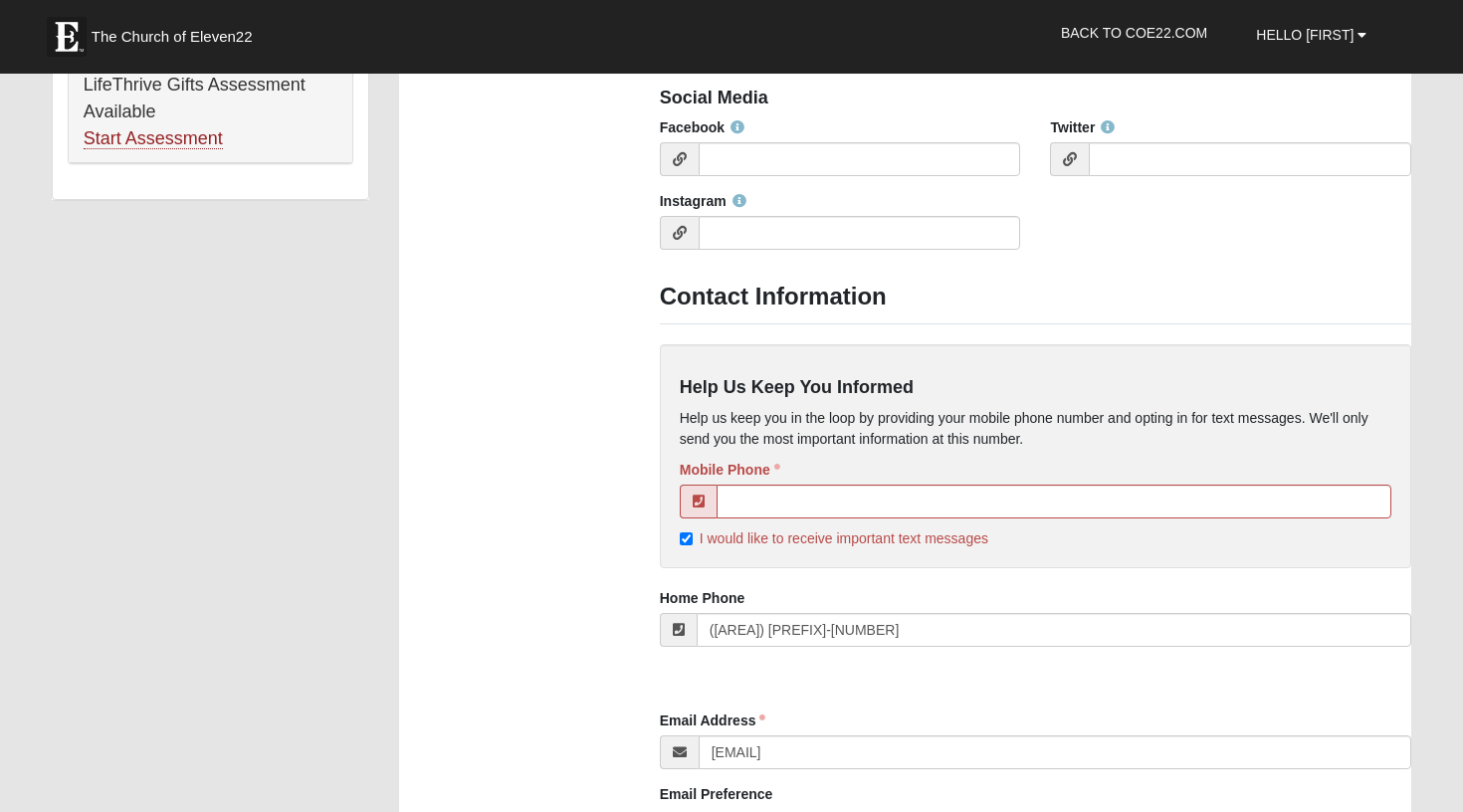 click on "I would like to receive important text messages" at bounding box center (686, 538) 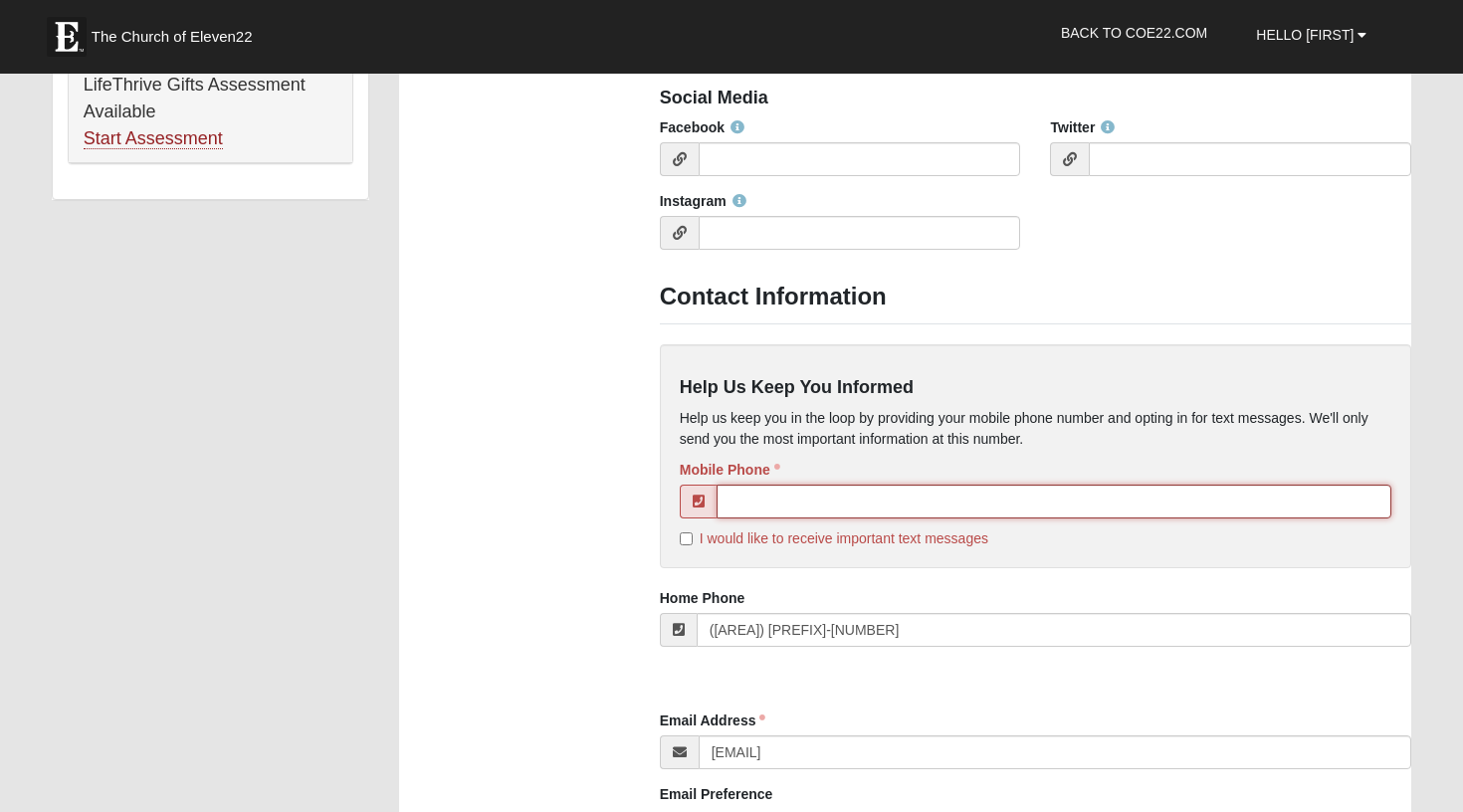 click at bounding box center [1054, 502] 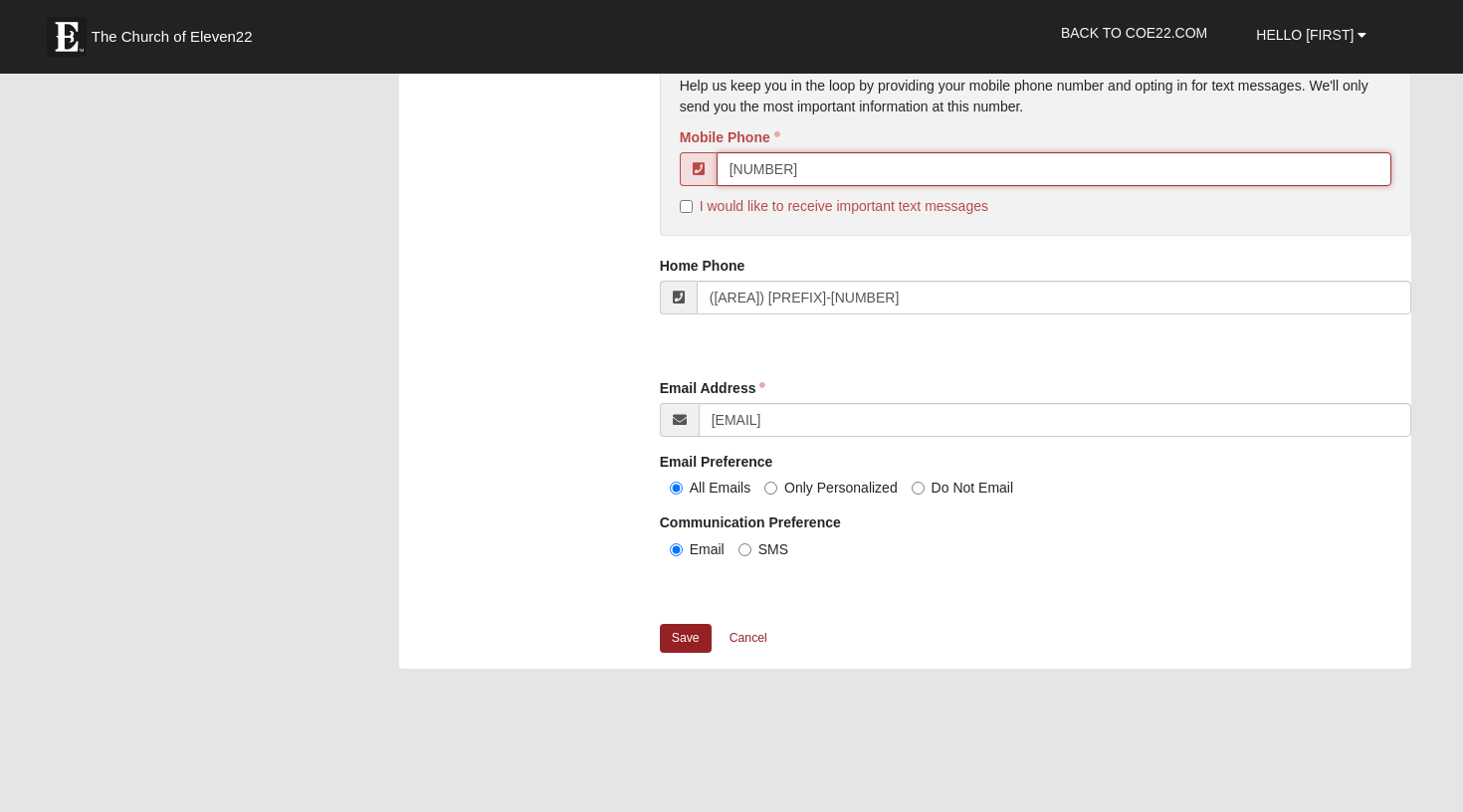 scroll, scrollTop: 1974, scrollLeft: 0, axis: vertical 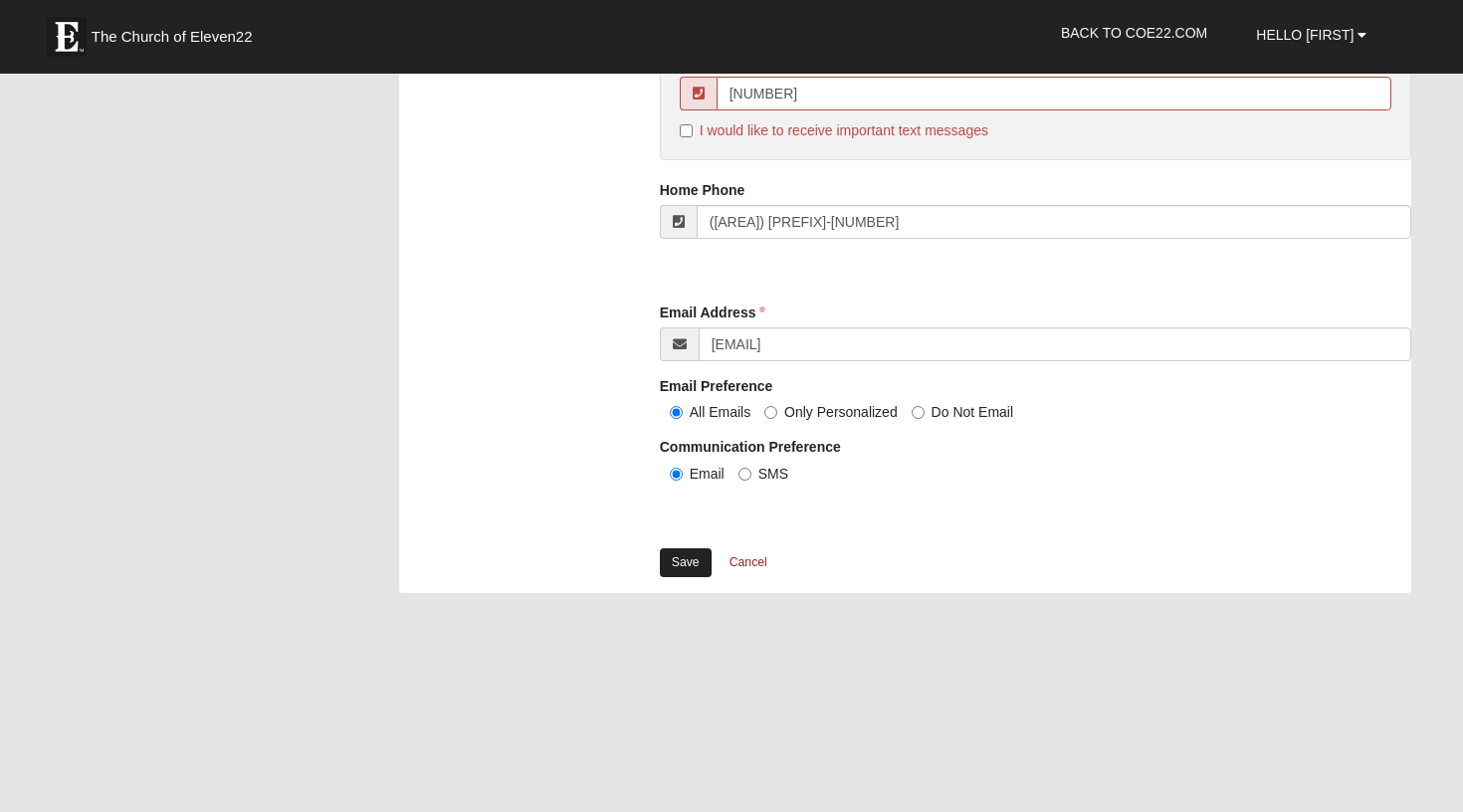 type on "([AREA_CODE]) [PHONE]" 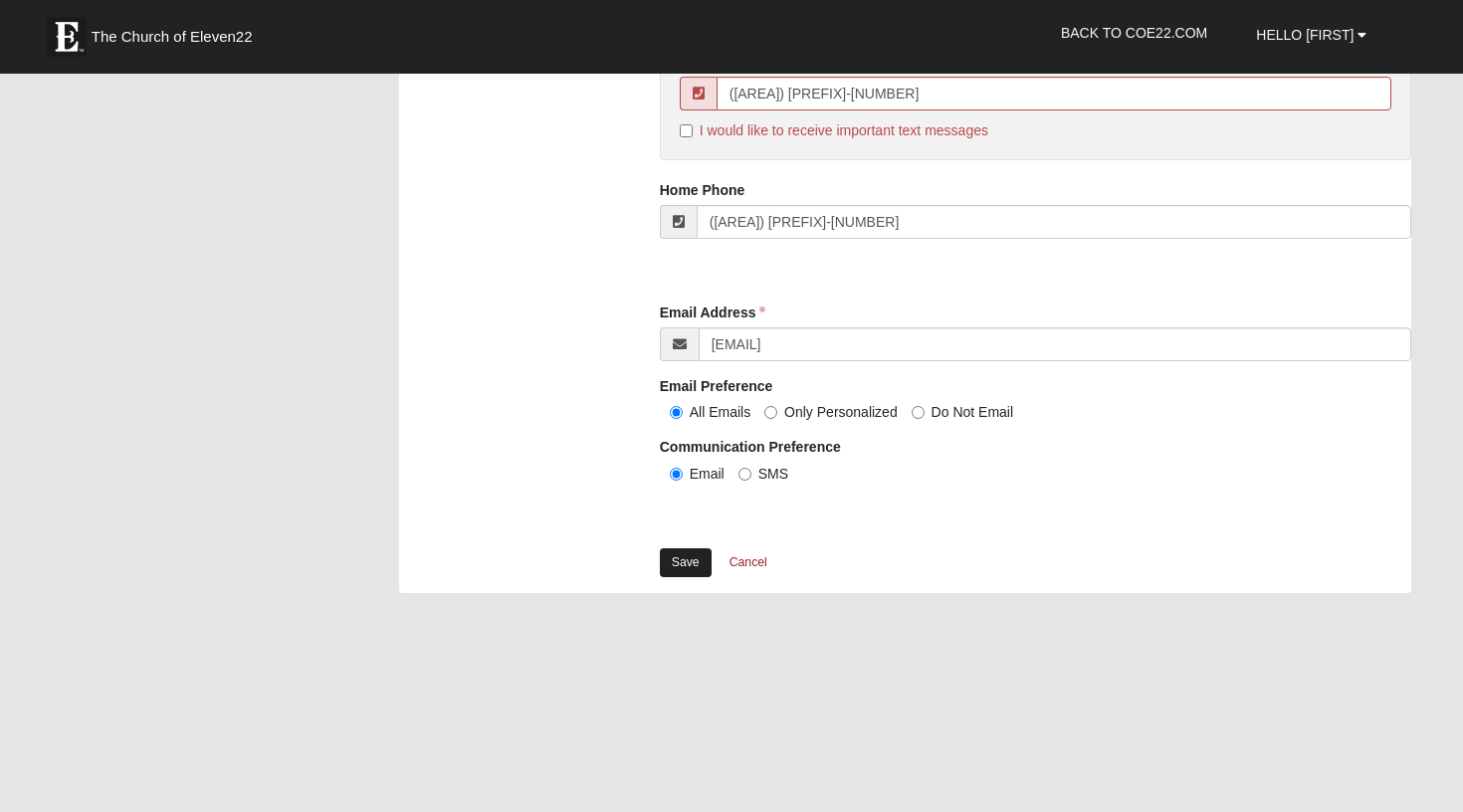 click on "Save" at bounding box center [686, 562] 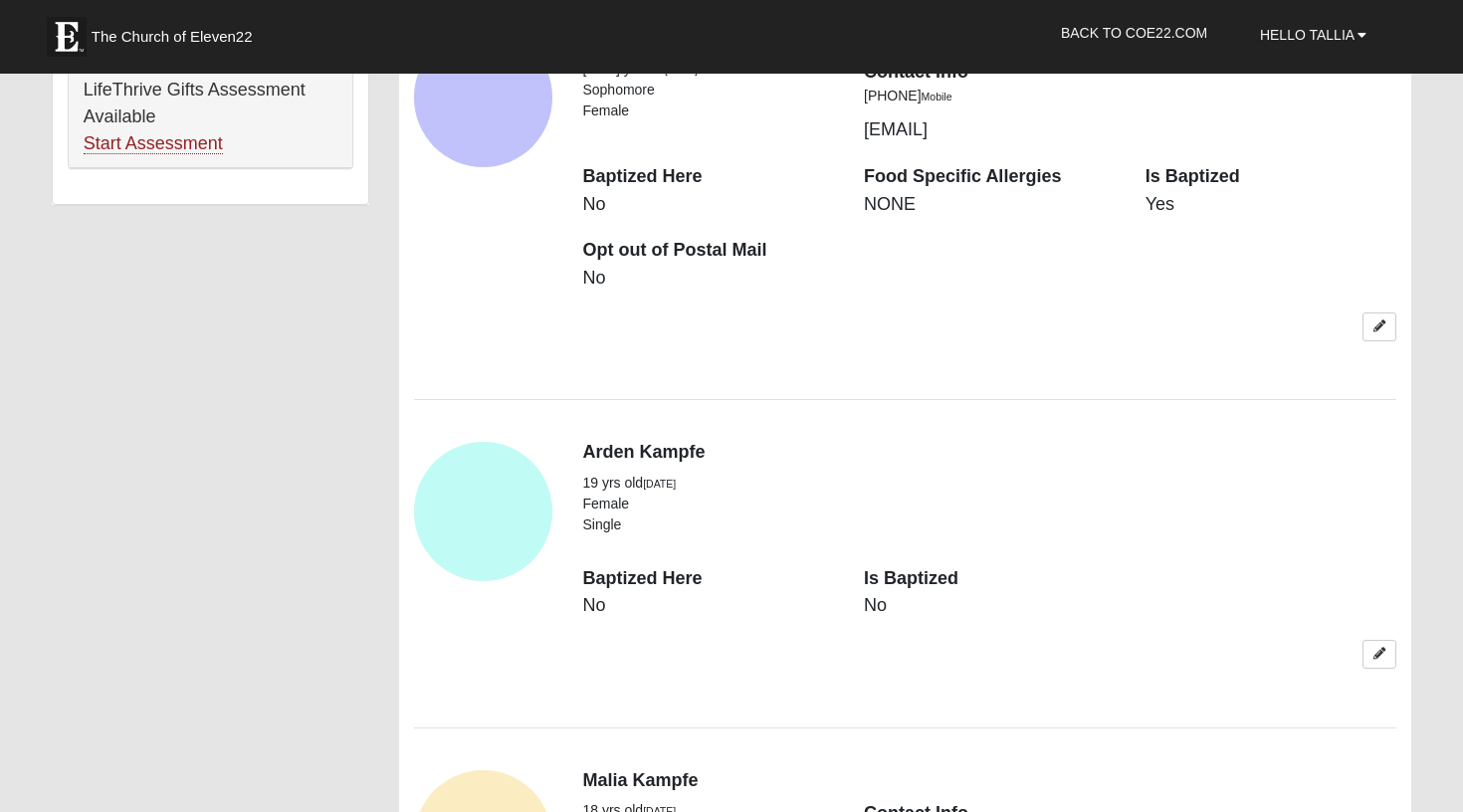 scroll, scrollTop: 1810, scrollLeft: 0, axis: vertical 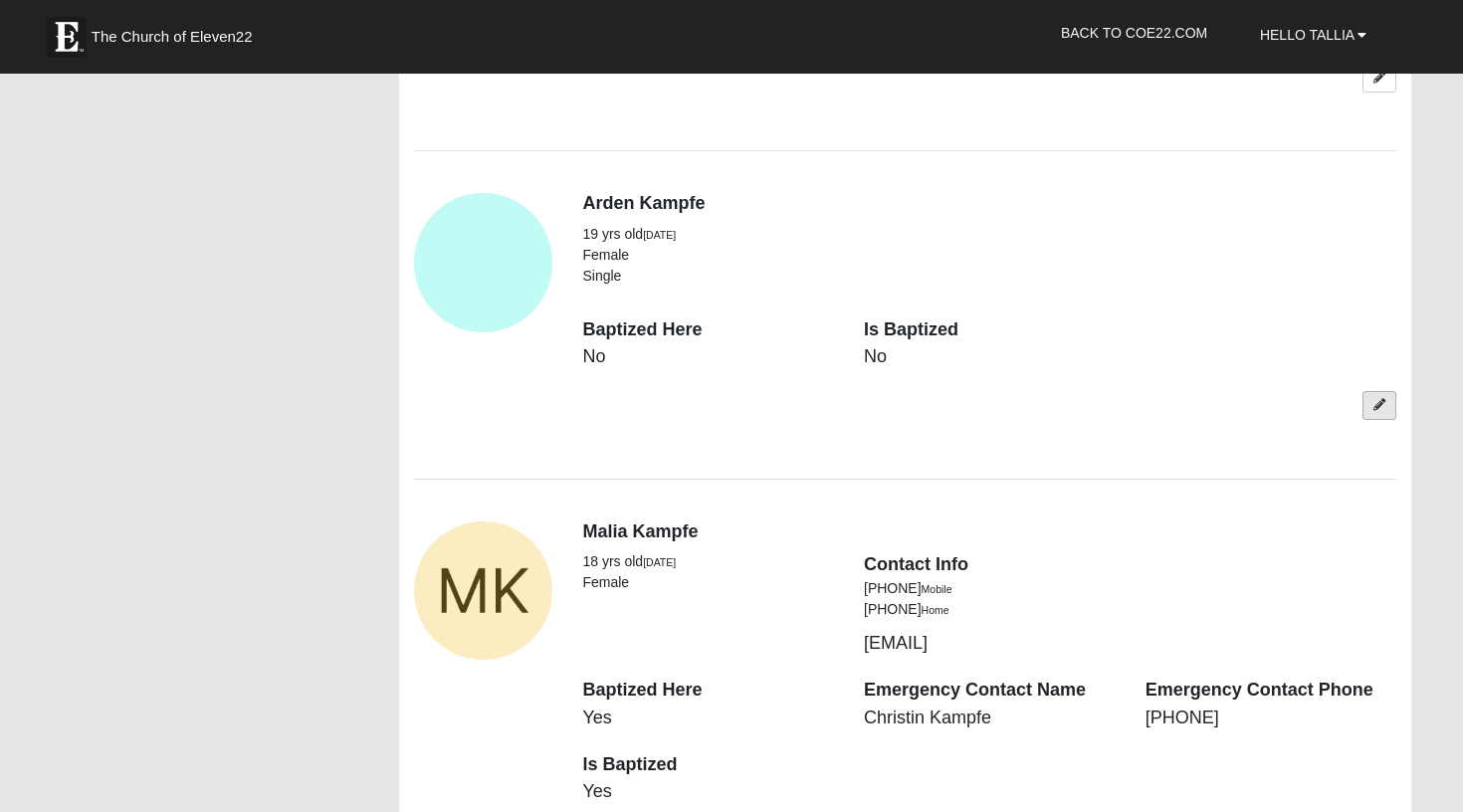click at bounding box center [1379, 405] 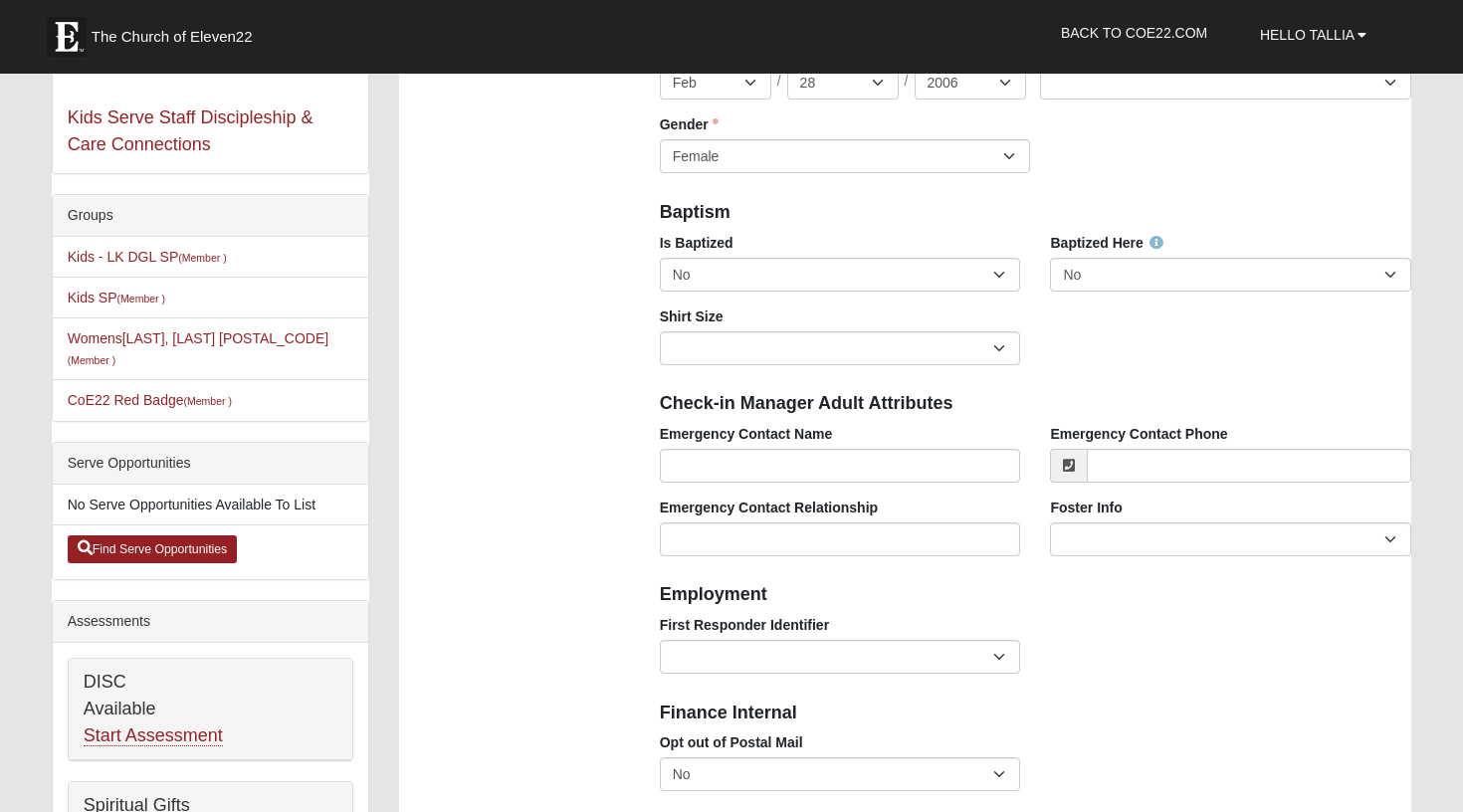 scroll, scrollTop: 353, scrollLeft: 0, axis: vertical 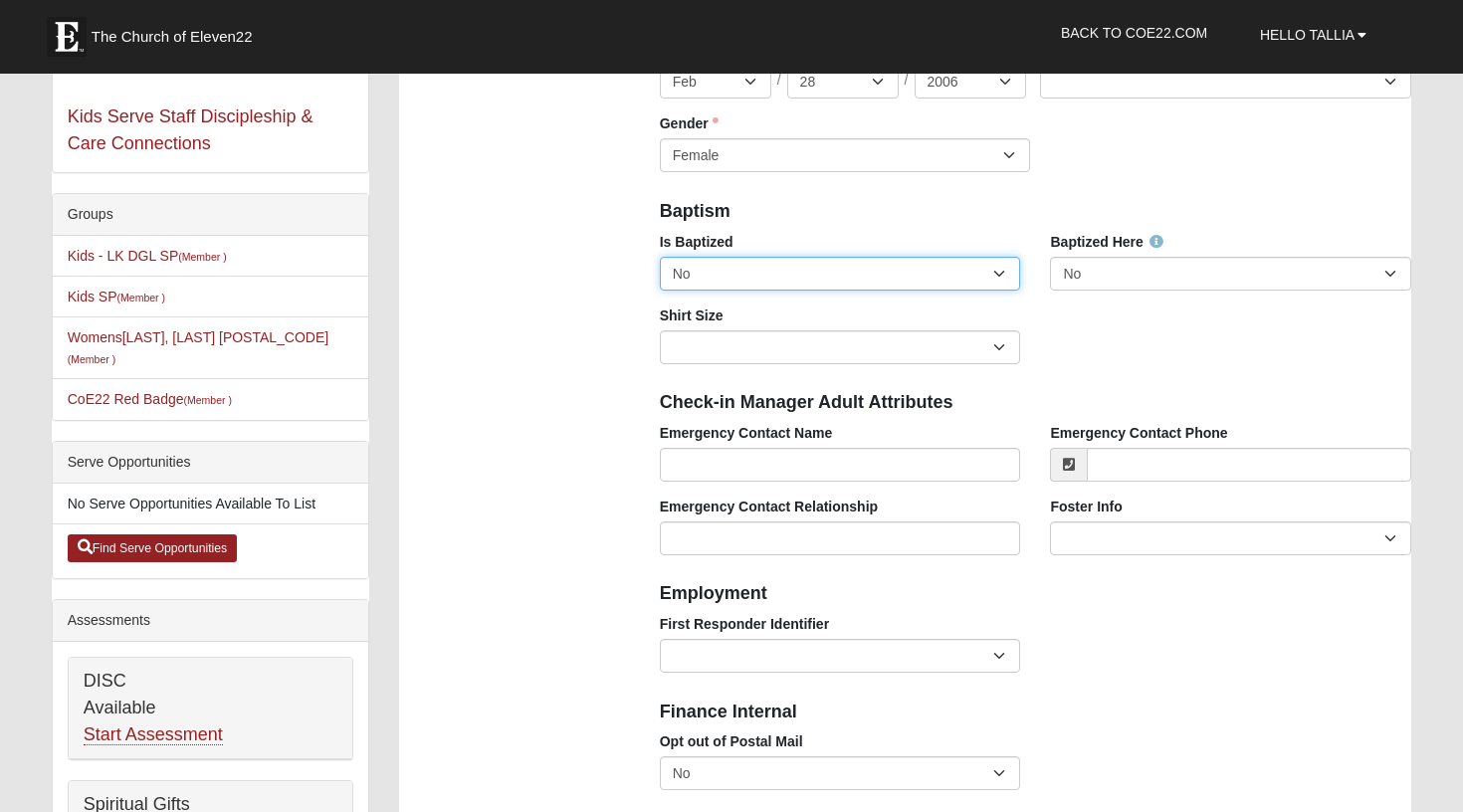 select on "True" 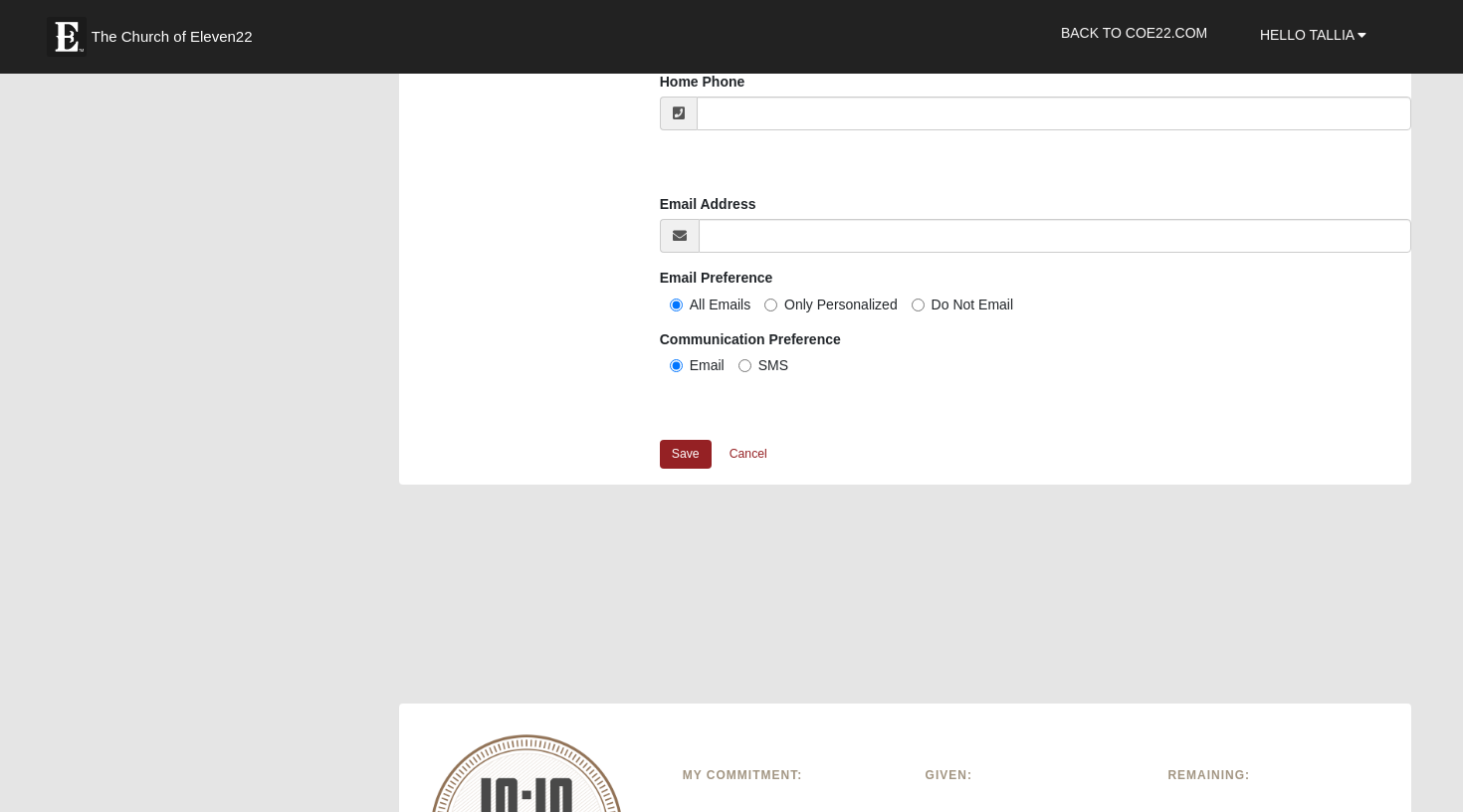 scroll, scrollTop: 1769, scrollLeft: 0, axis: vertical 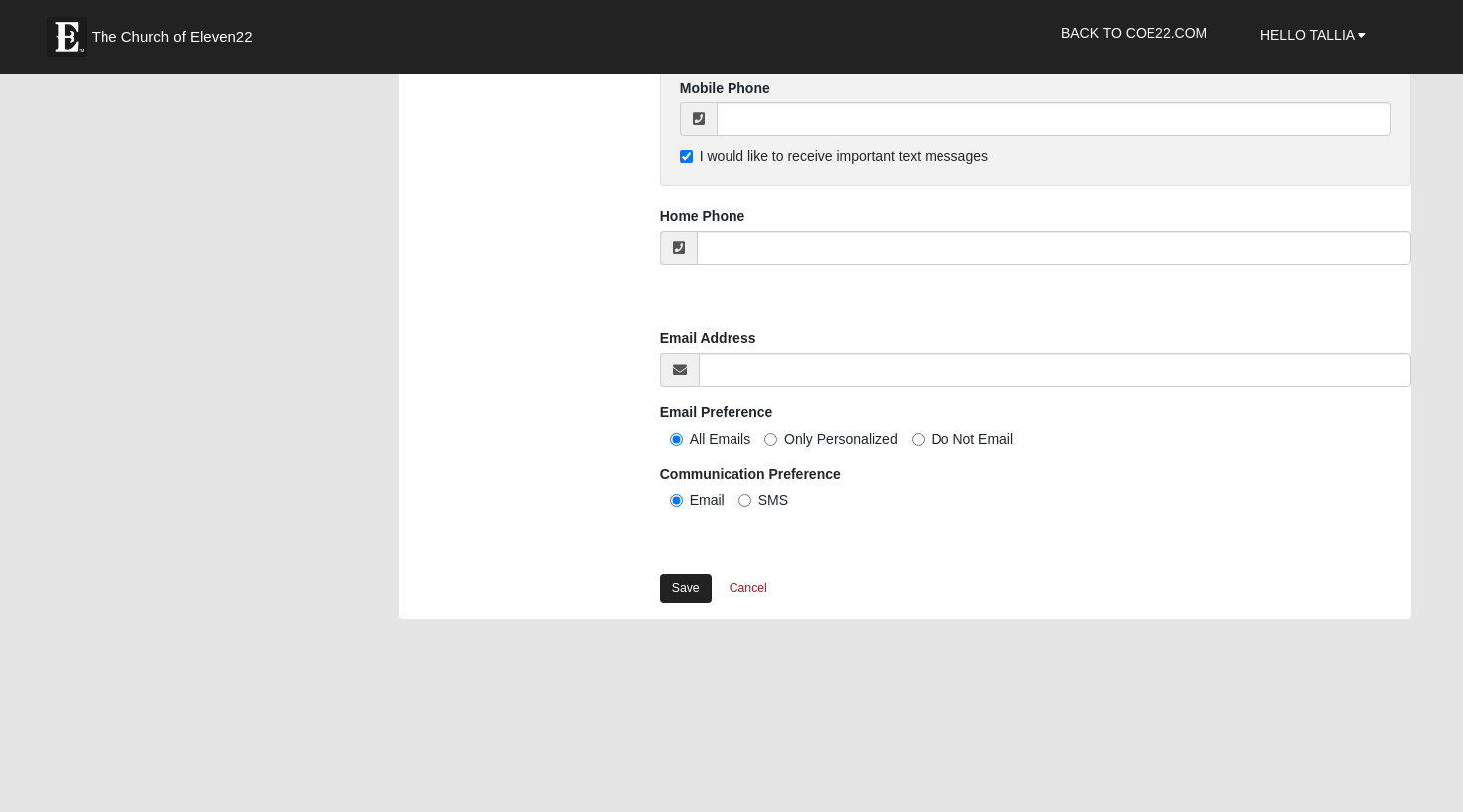 click on "Save" at bounding box center [686, 588] 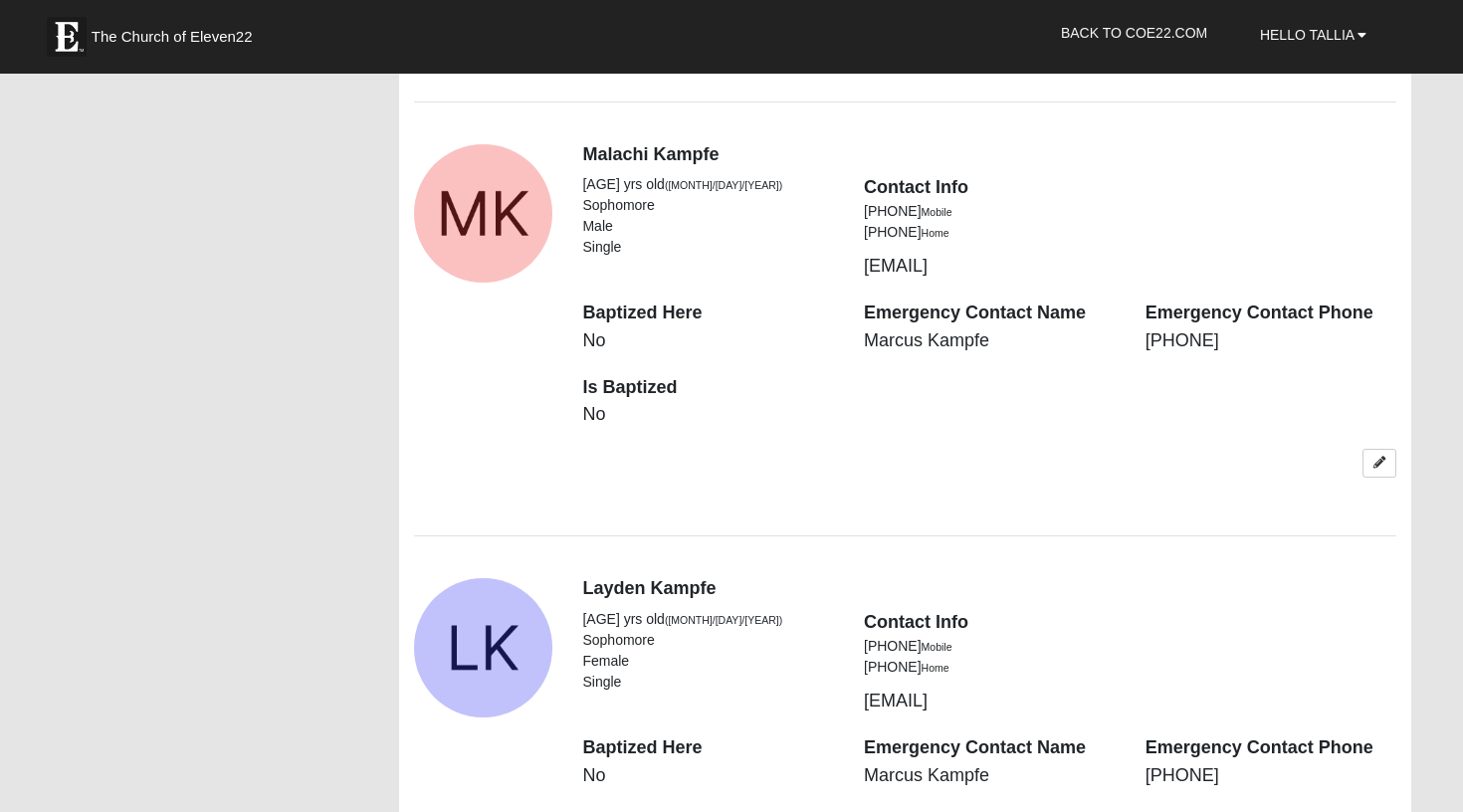 scroll, scrollTop: 2634, scrollLeft: 0, axis: vertical 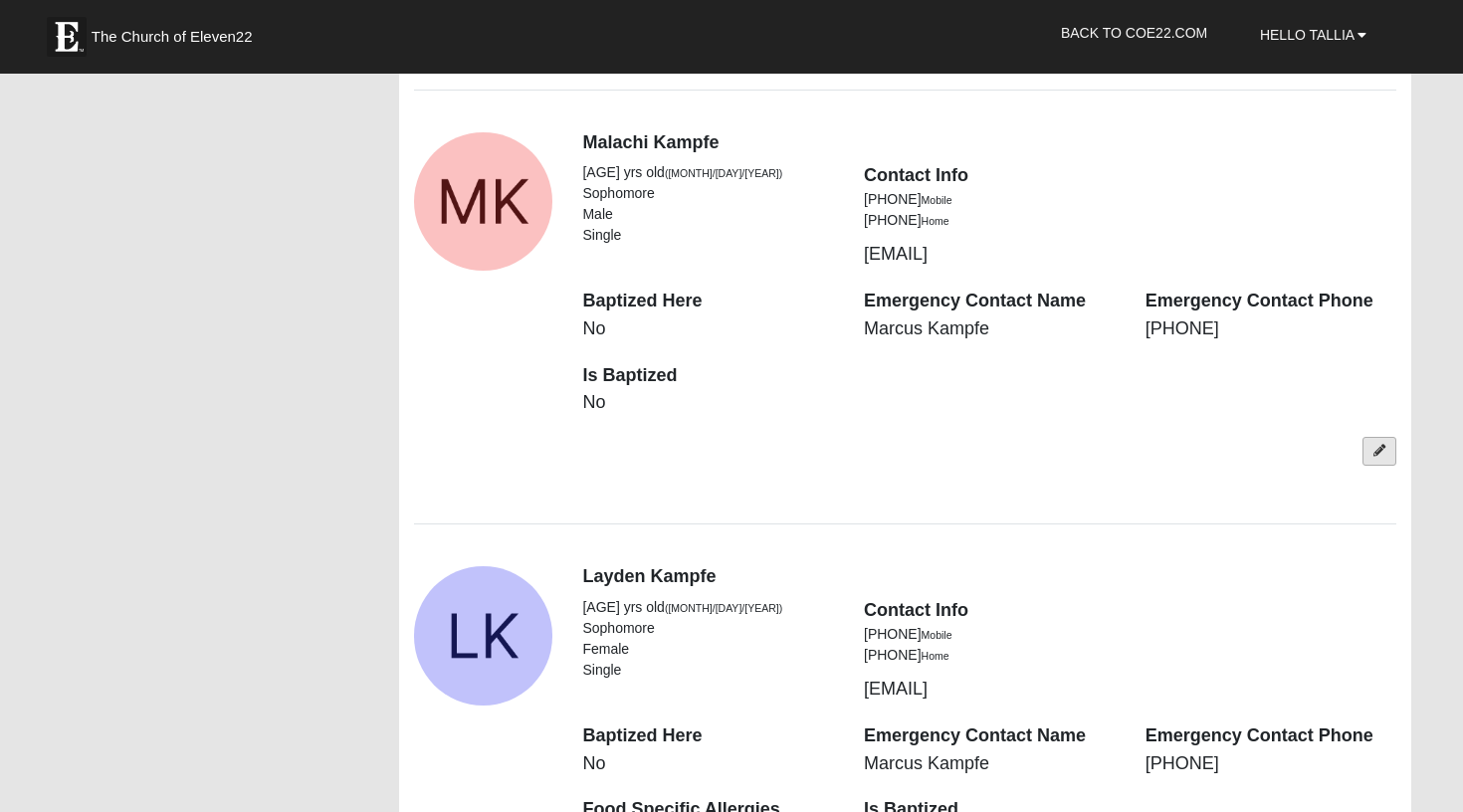 click at bounding box center (1379, 451) 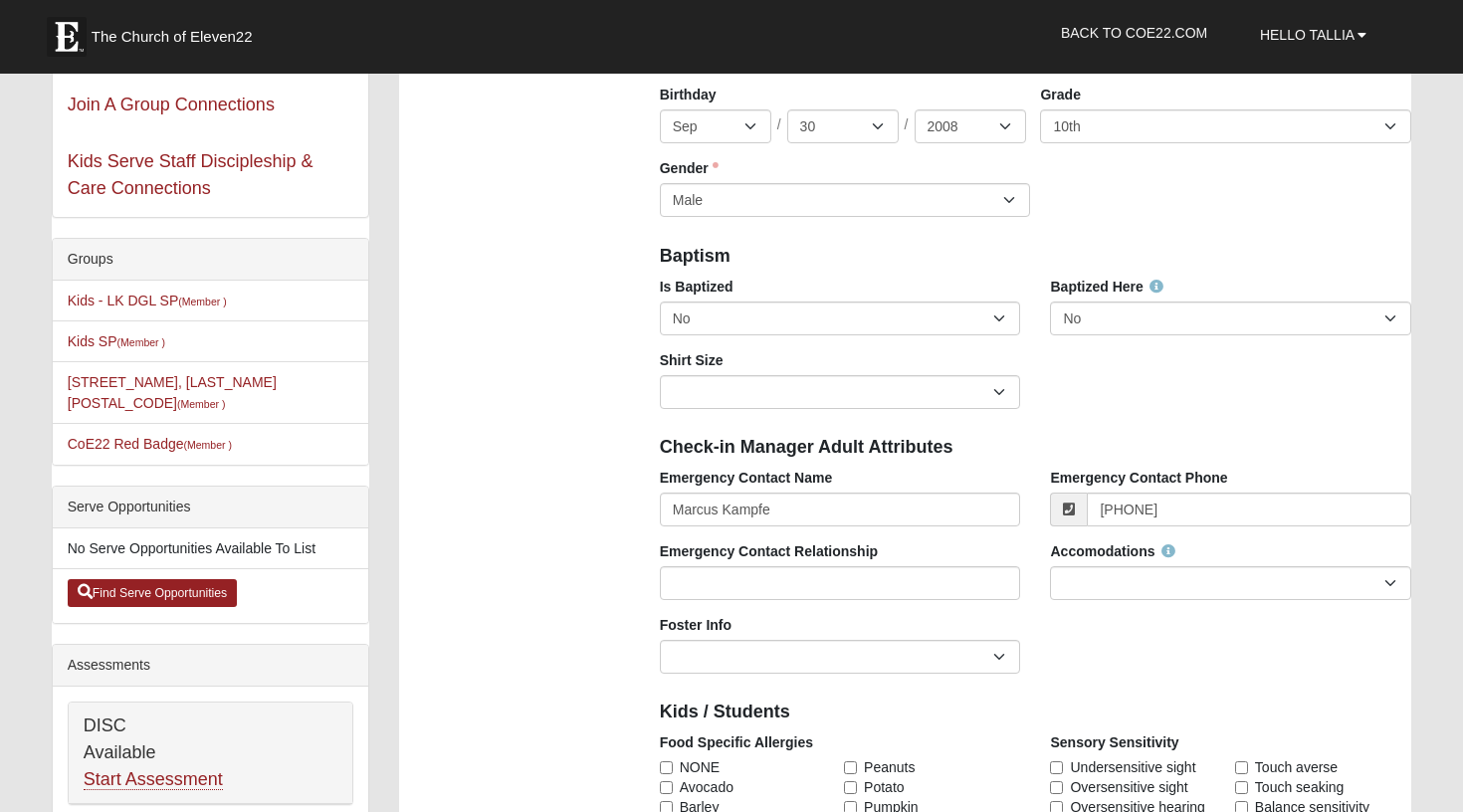 scroll, scrollTop: 301, scrollLeft: 0, axis: vertical 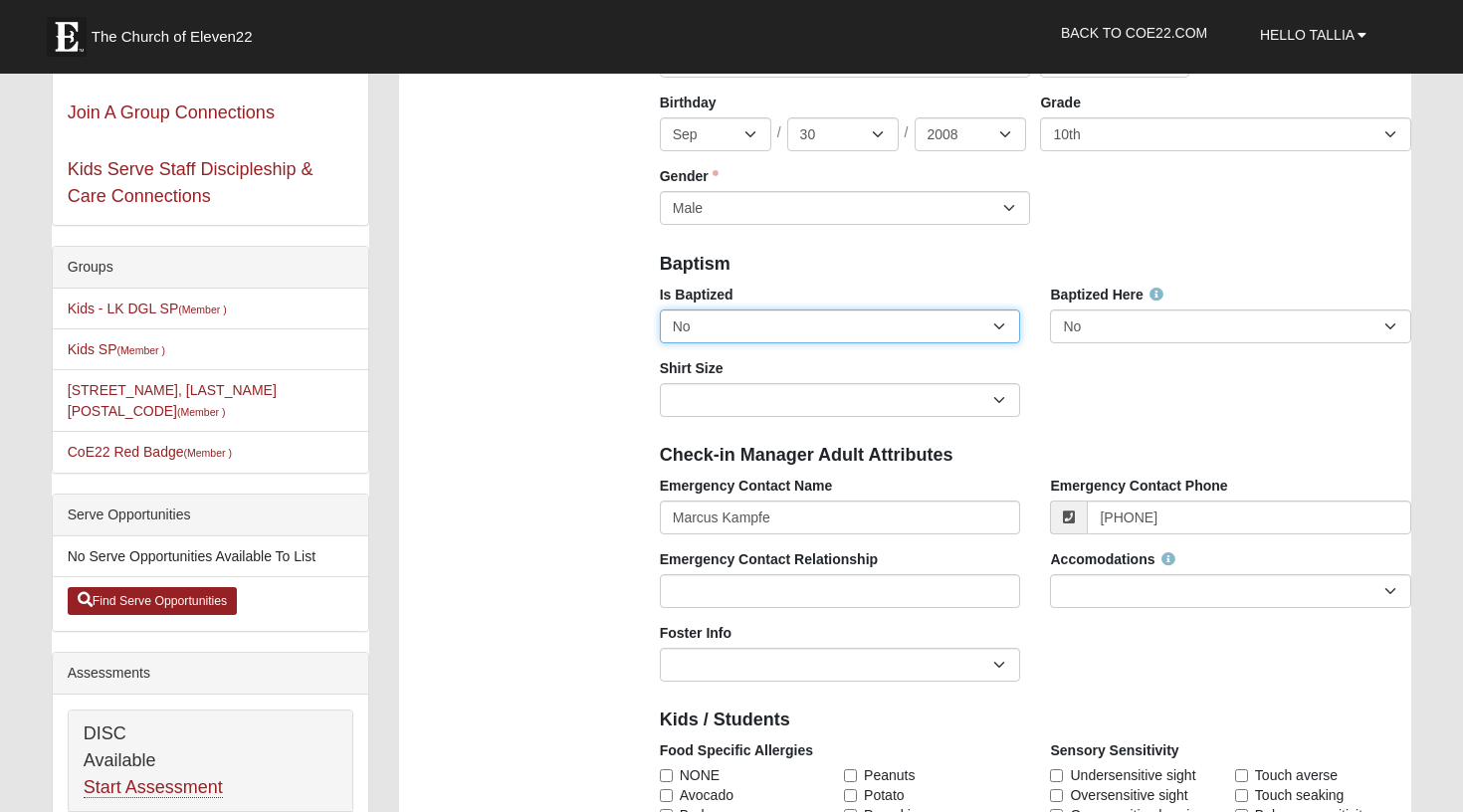 select on "True" 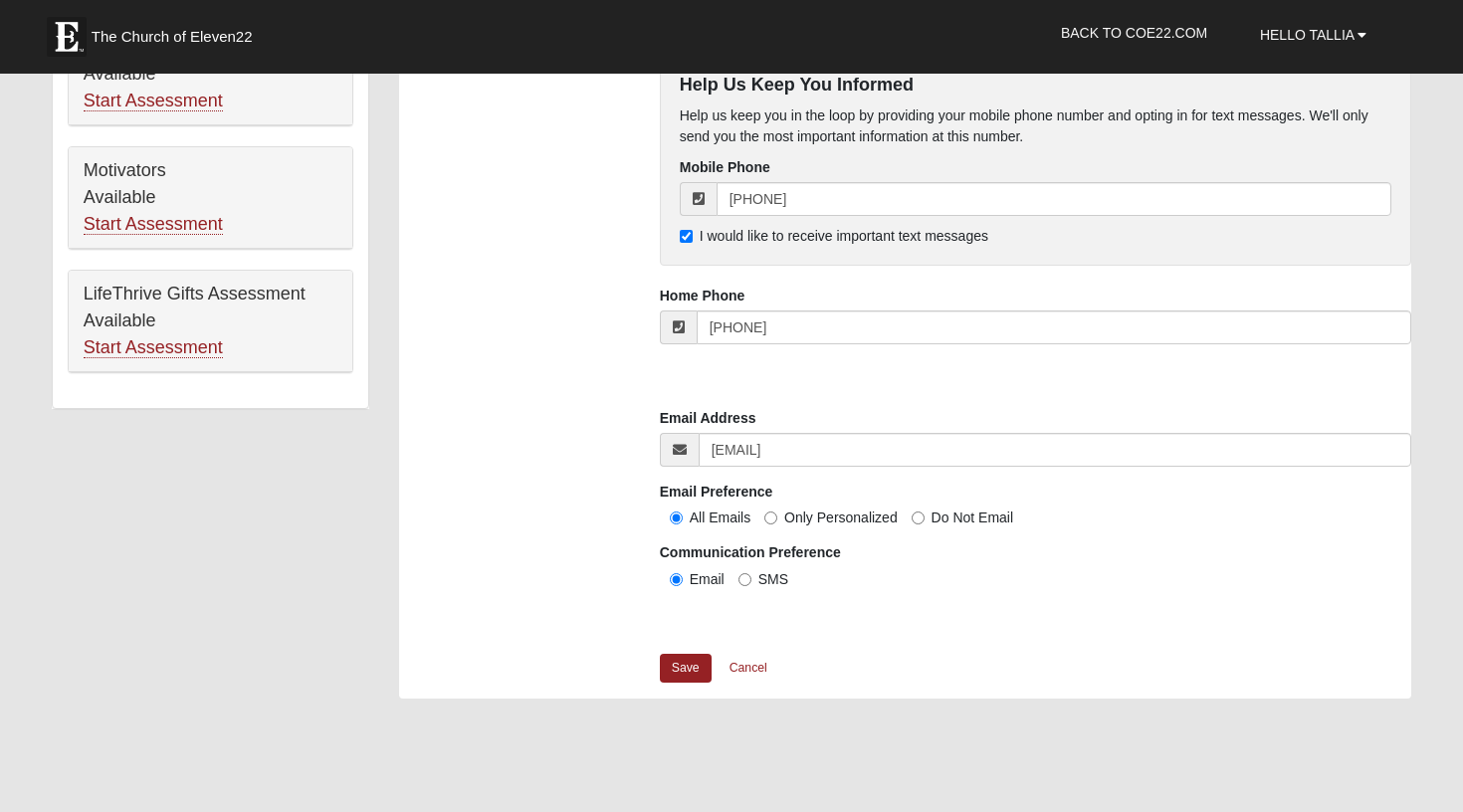 scroll, scrollTop: 1404, scrollLeft: 0, axis: vertical 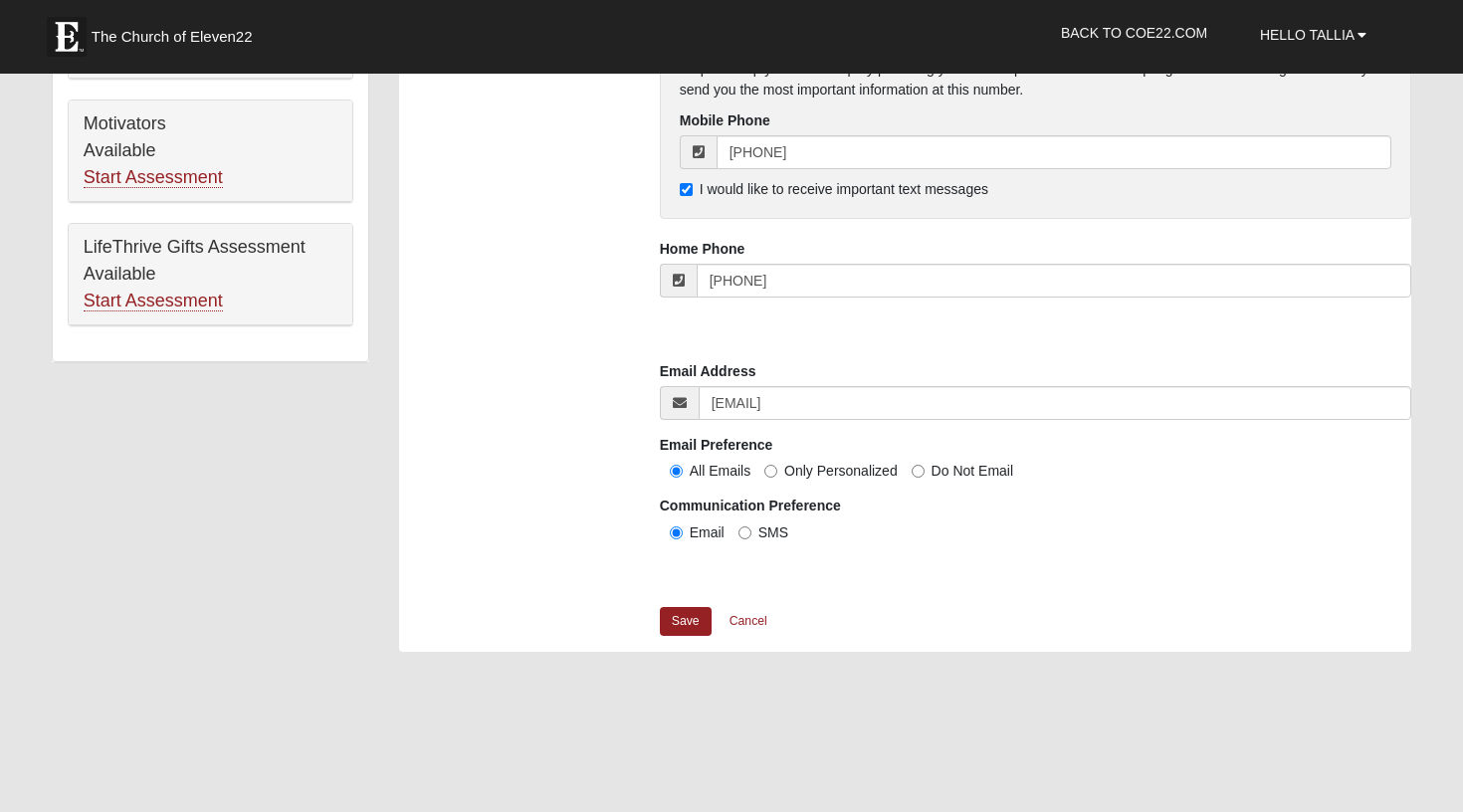 click on "Save
Cancel" at bounding box center [1036, 629] 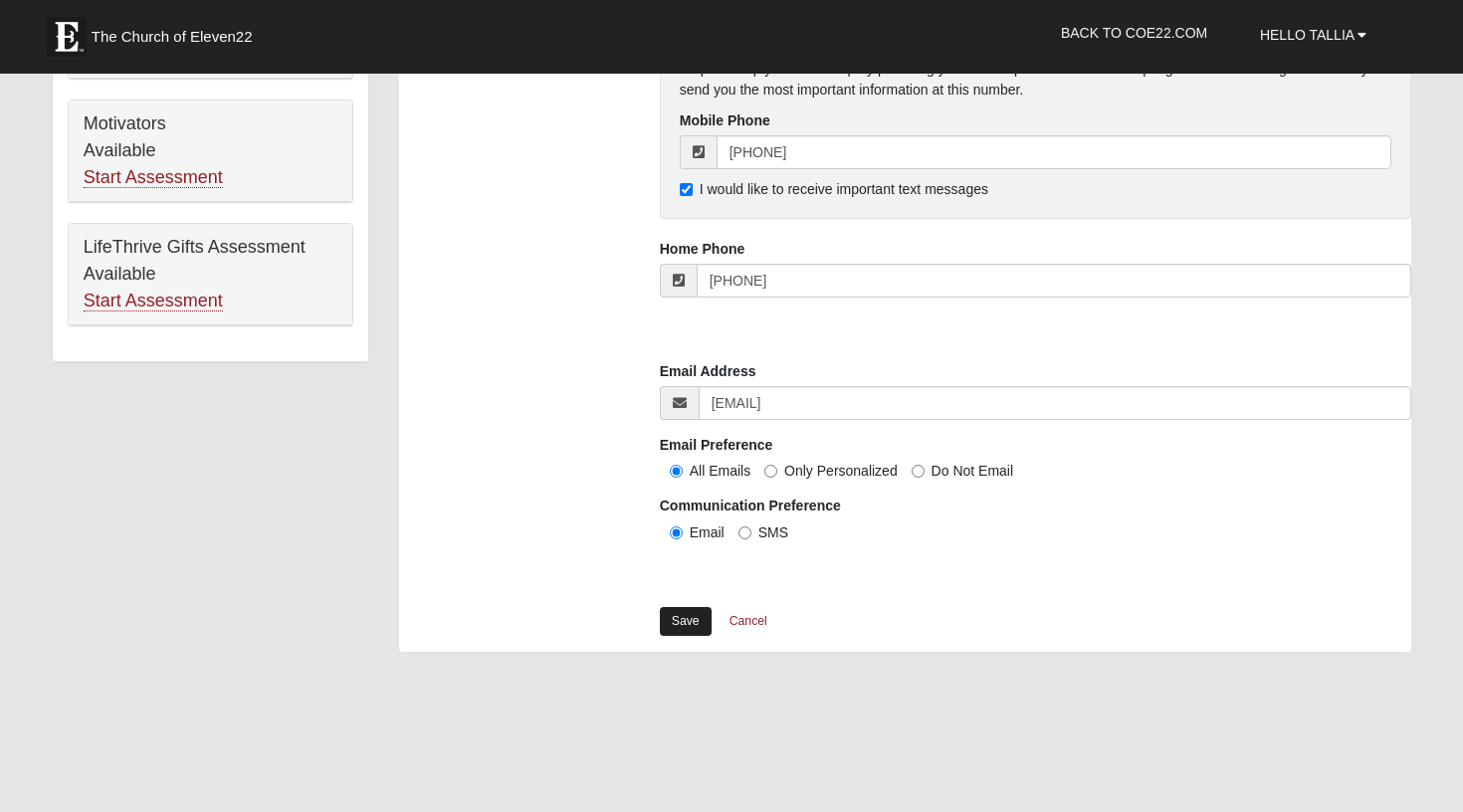 click on "Save" at bounding box center [686, 621] 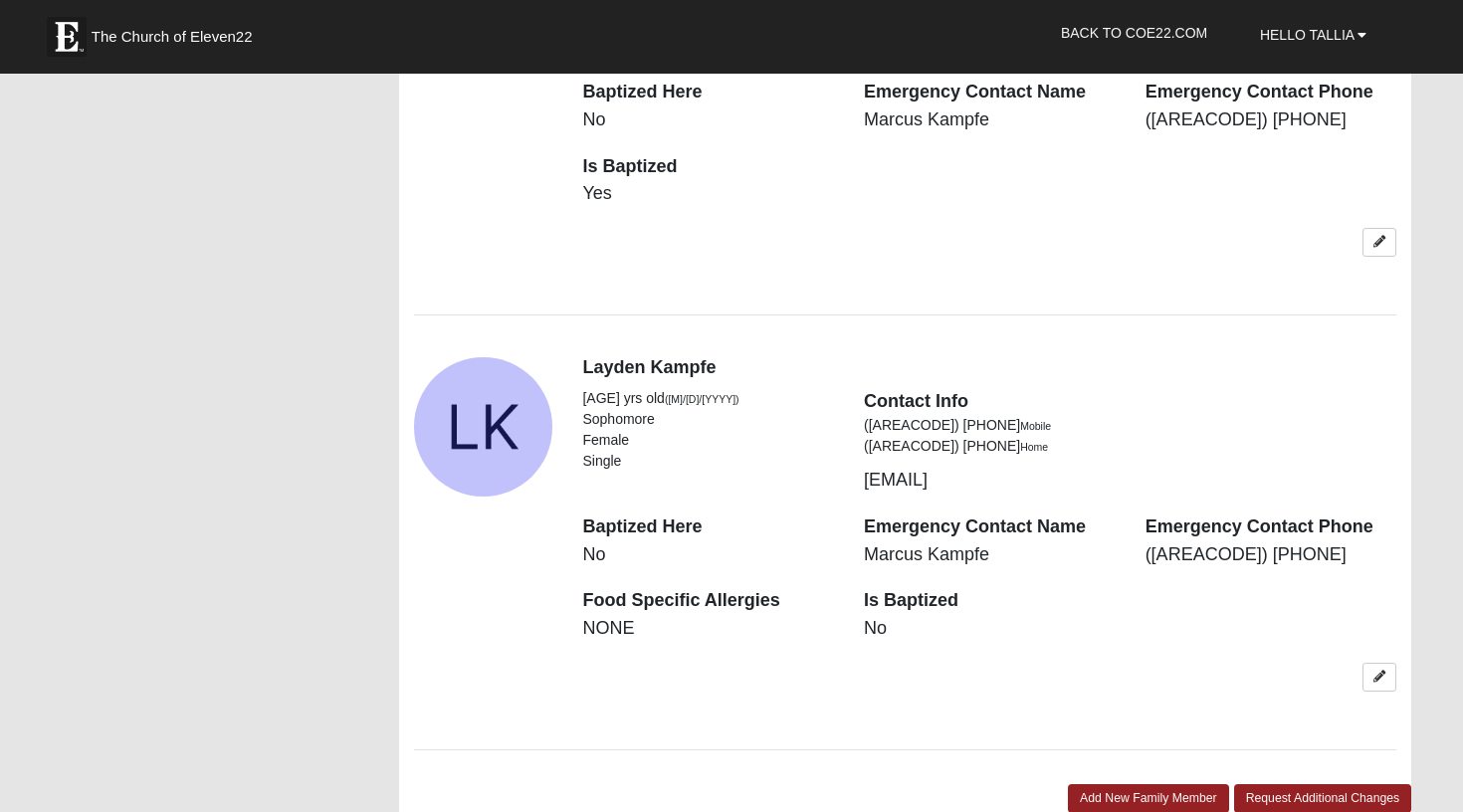 scroll, scrollTop: 3037, scrollLeft: 0, axis: vertical 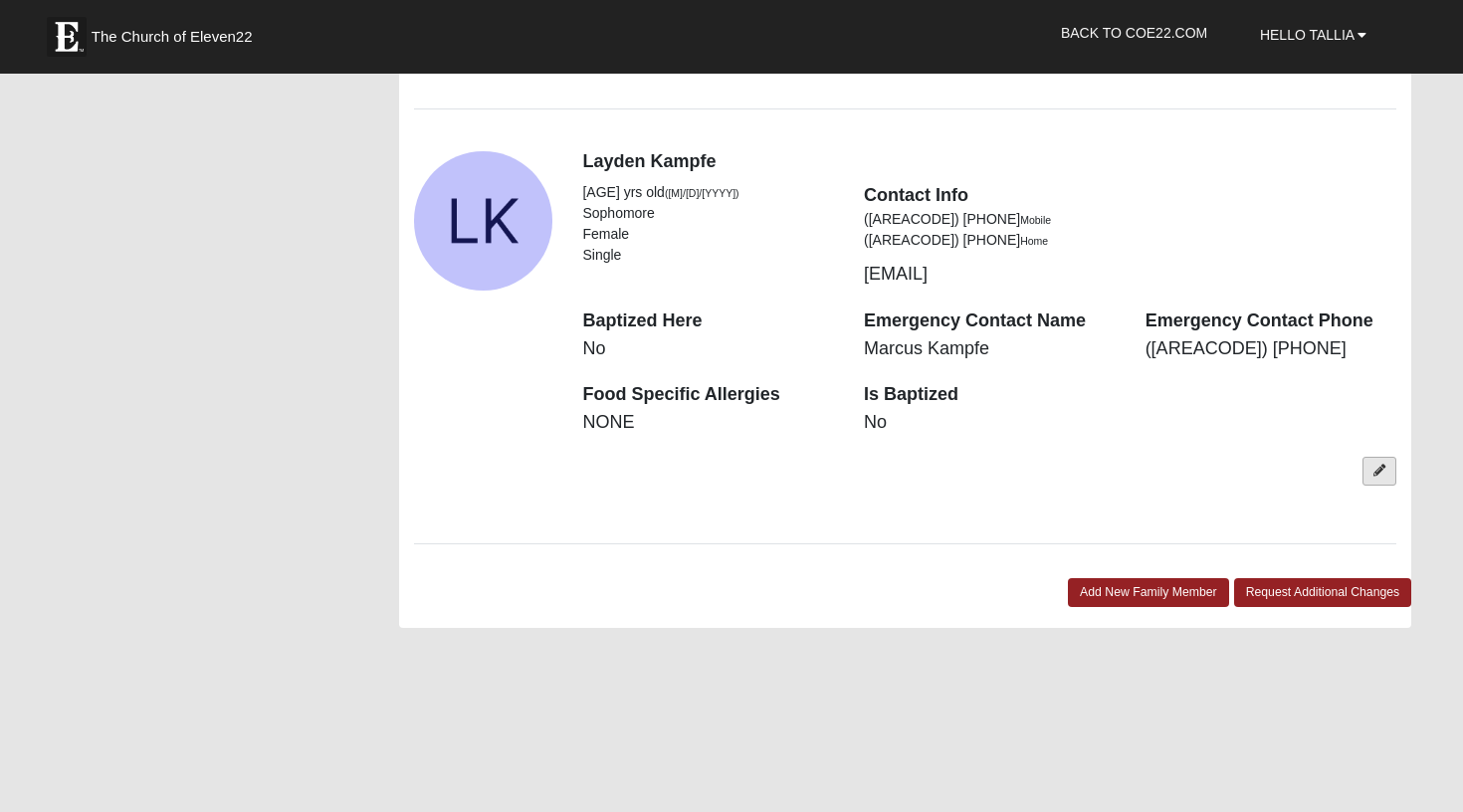 click at bounding box center [1379, 471] 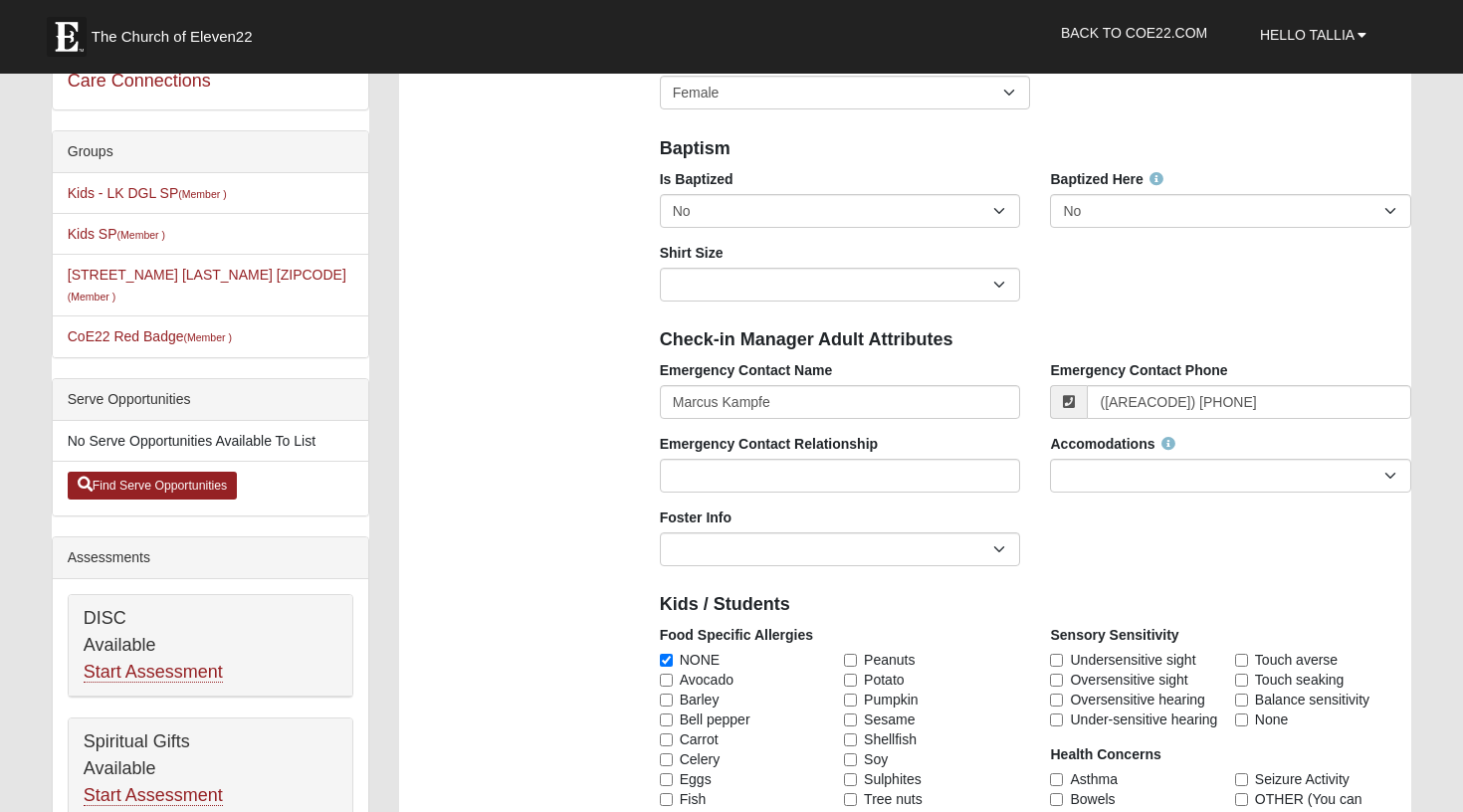 scroll, scrollTop: 410, scrollLeft: 0, axis: vertical 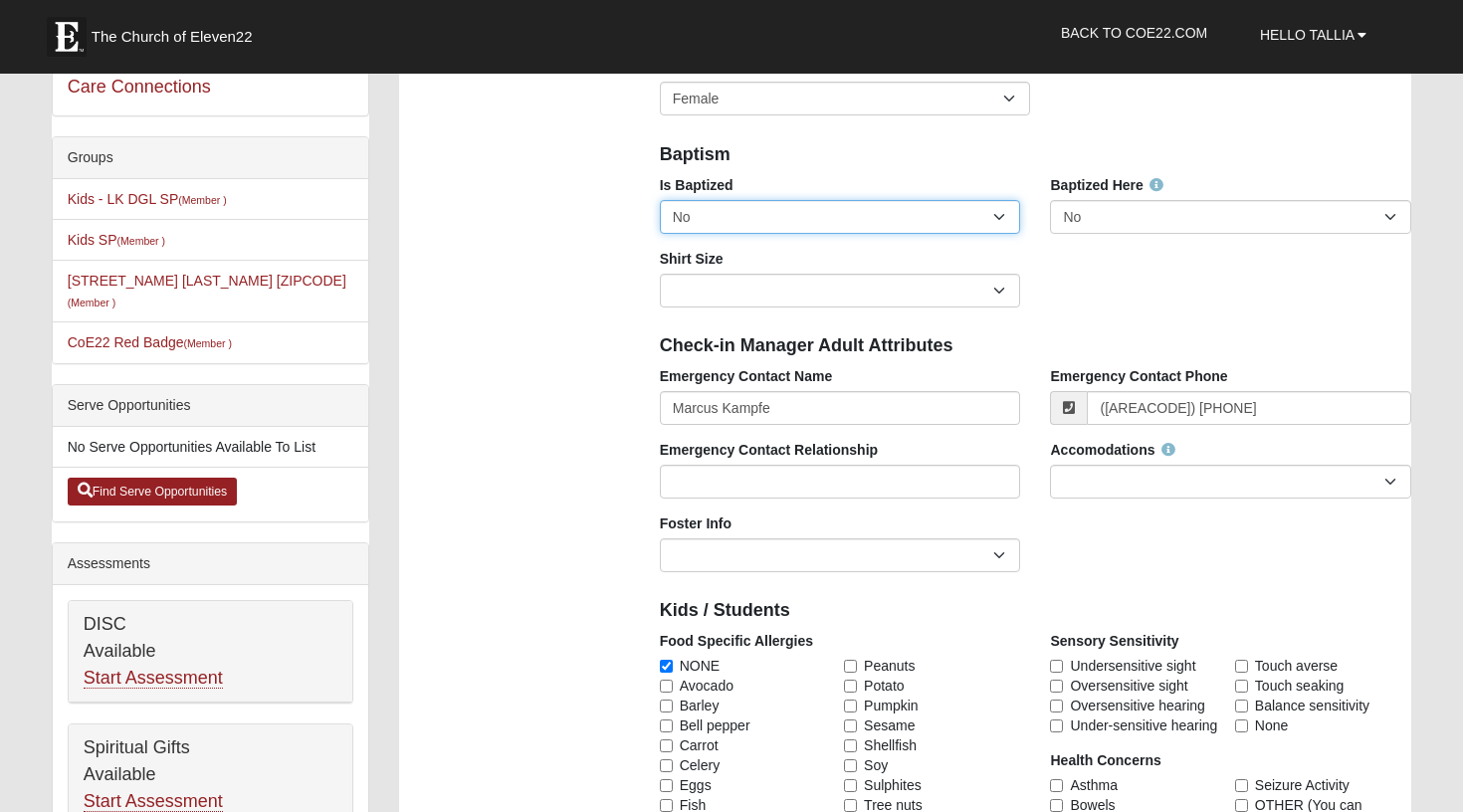select on "True" 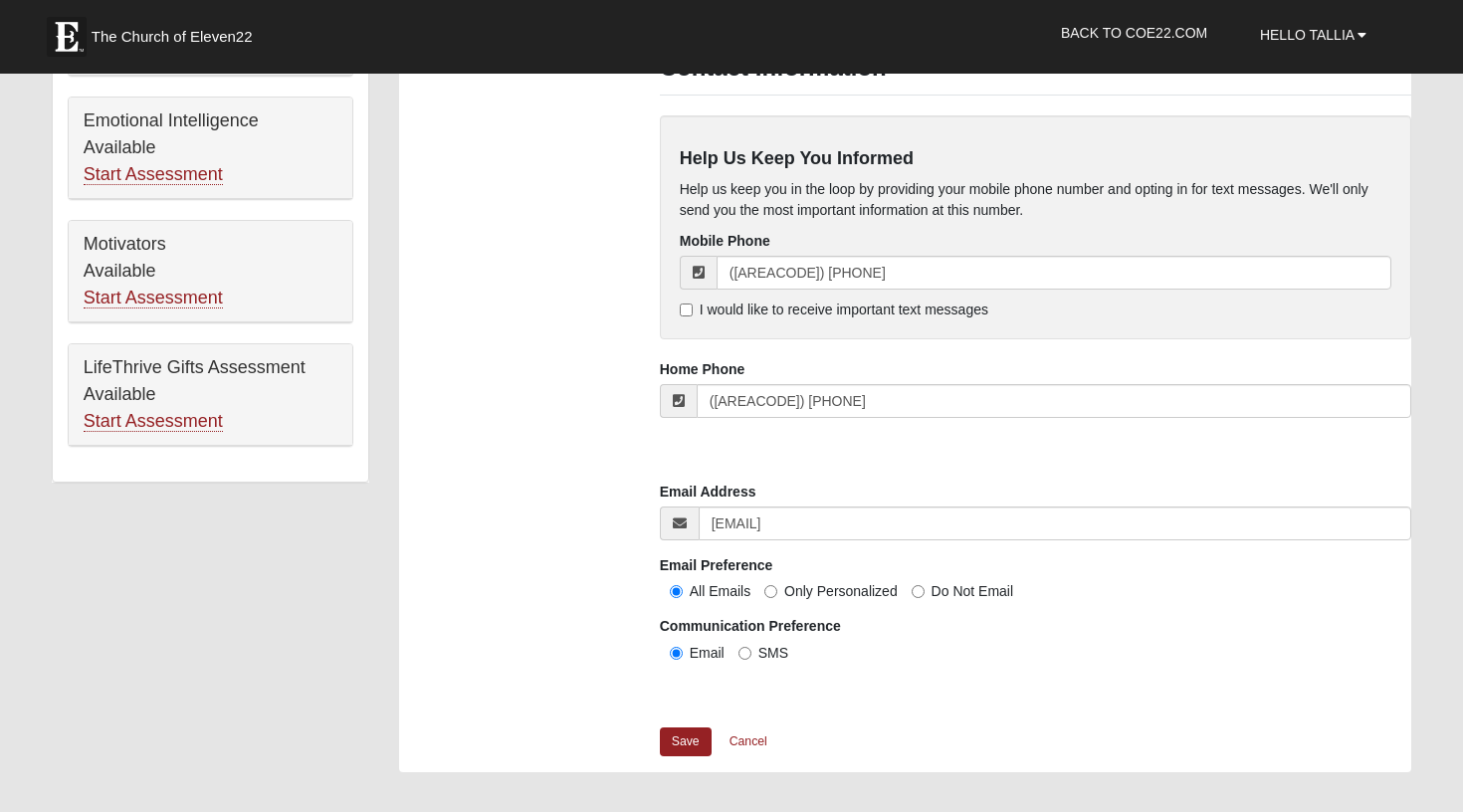 scroll, scrollTop: 1575, scrollLeft: 0, axis: vertical 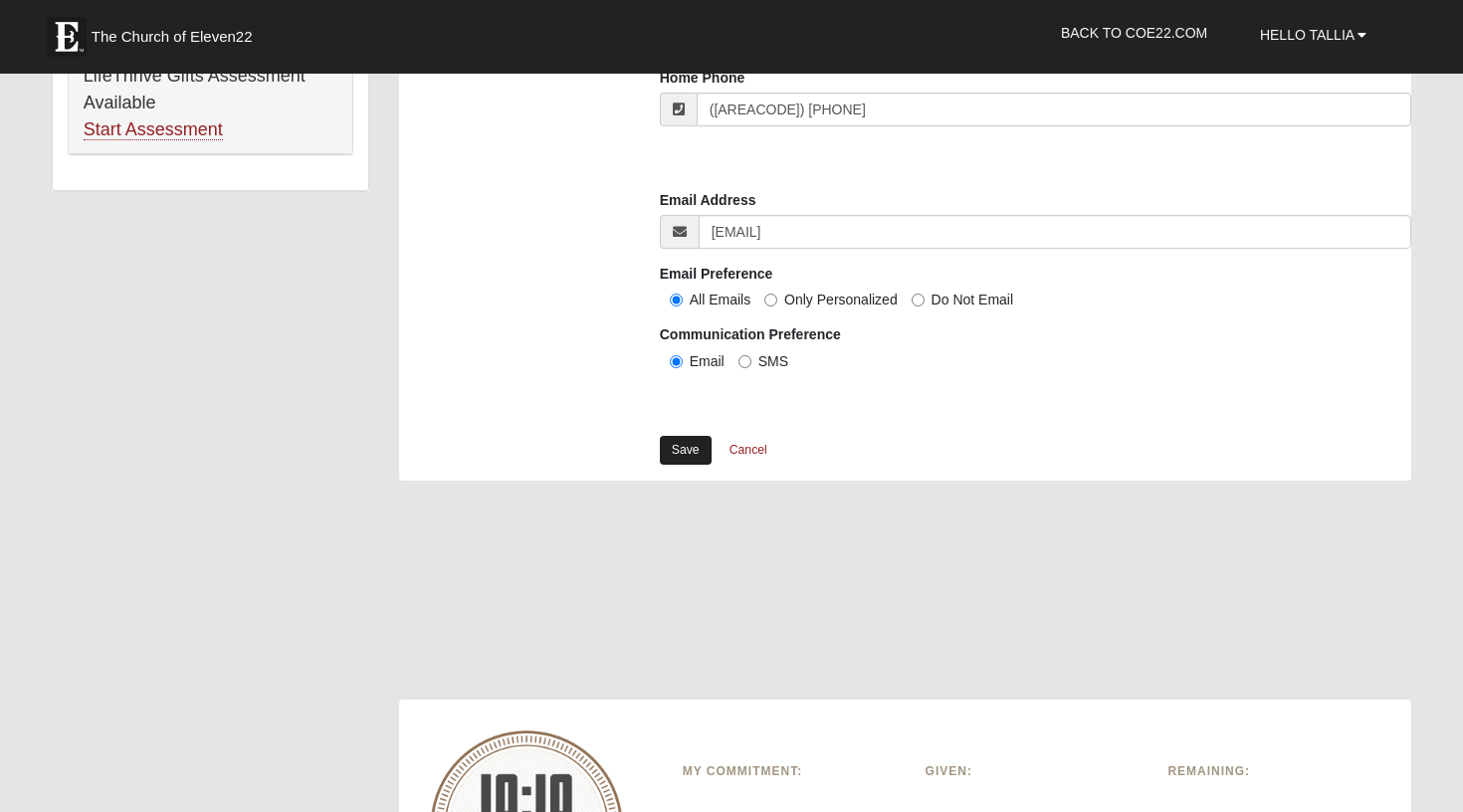 click on "Save" at bounding box center (686, 450) 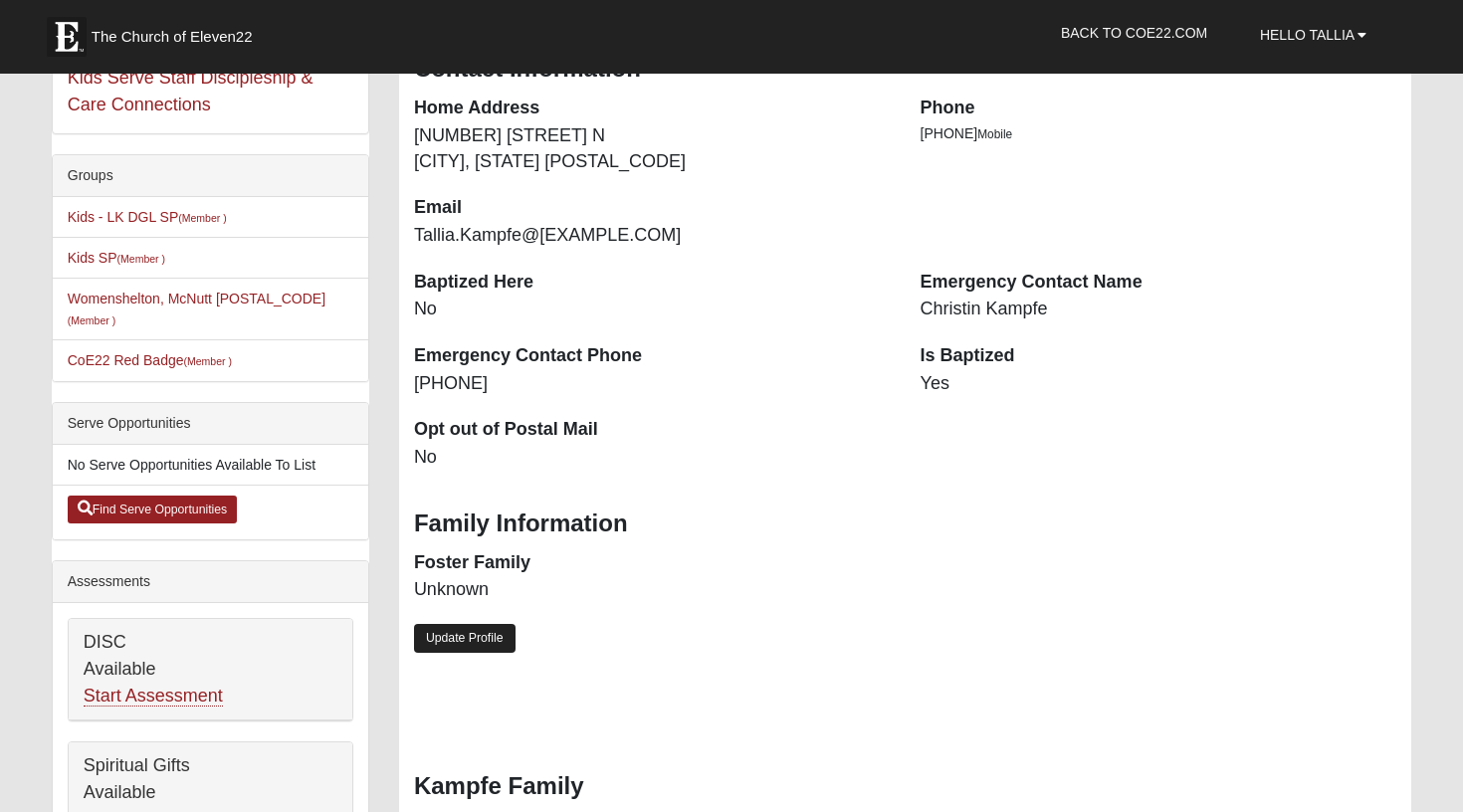scroll, scrollTop: 397, scrollLeft: 0, axis: vertical 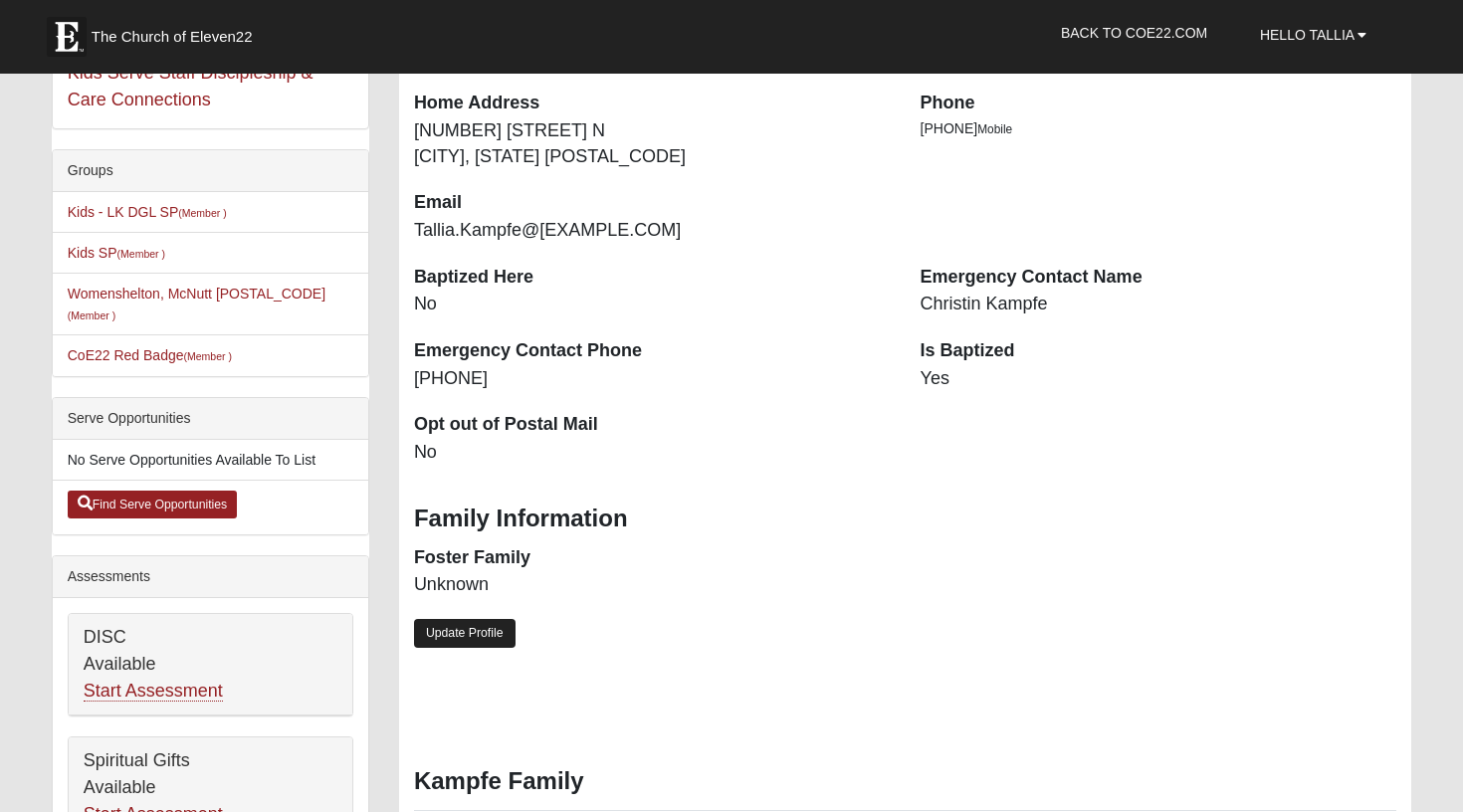 click on "Update Profile" at bounding box center (465, 633) 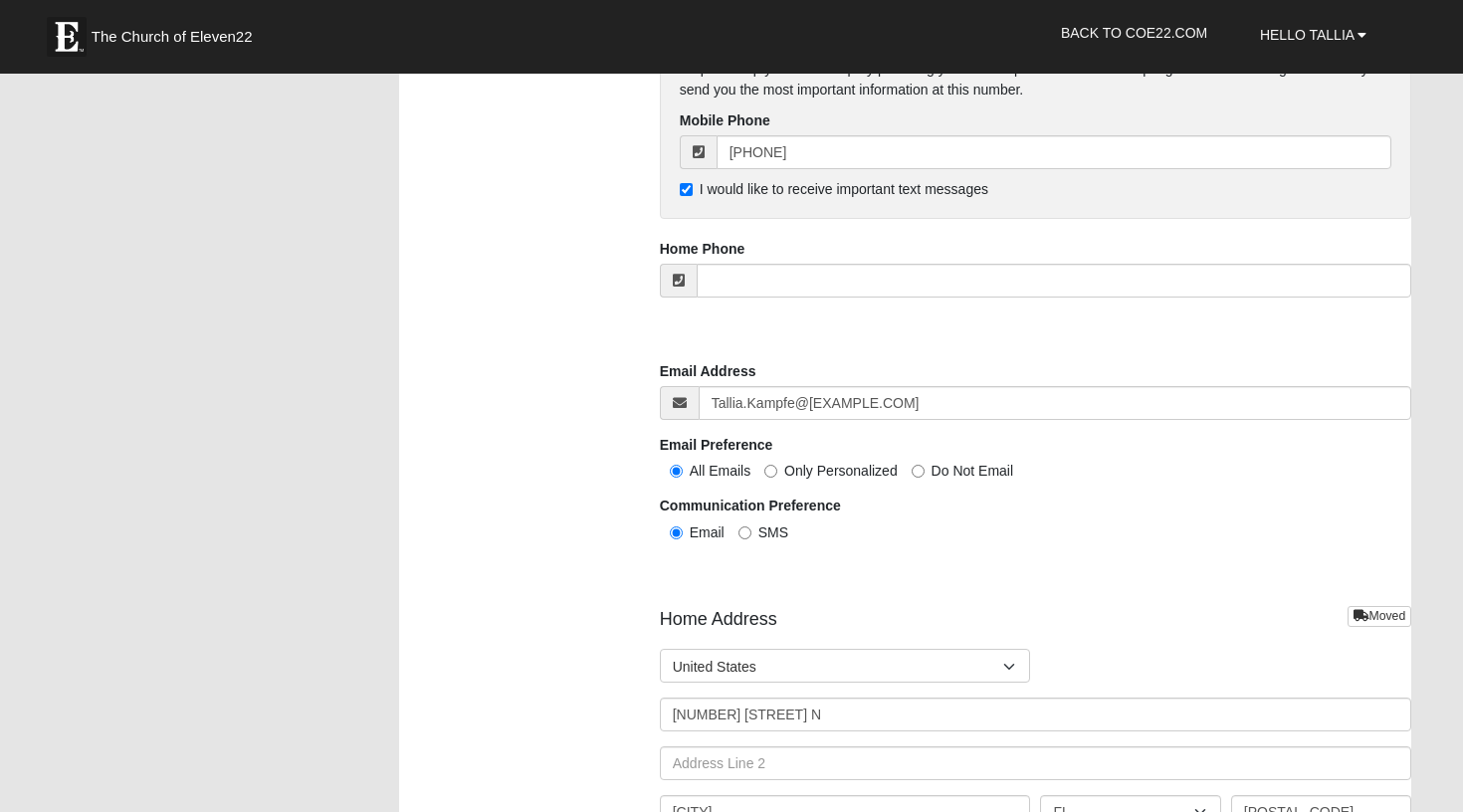 scroll, scrollTop: 1887, scrollLeft: 0, axis: vertical 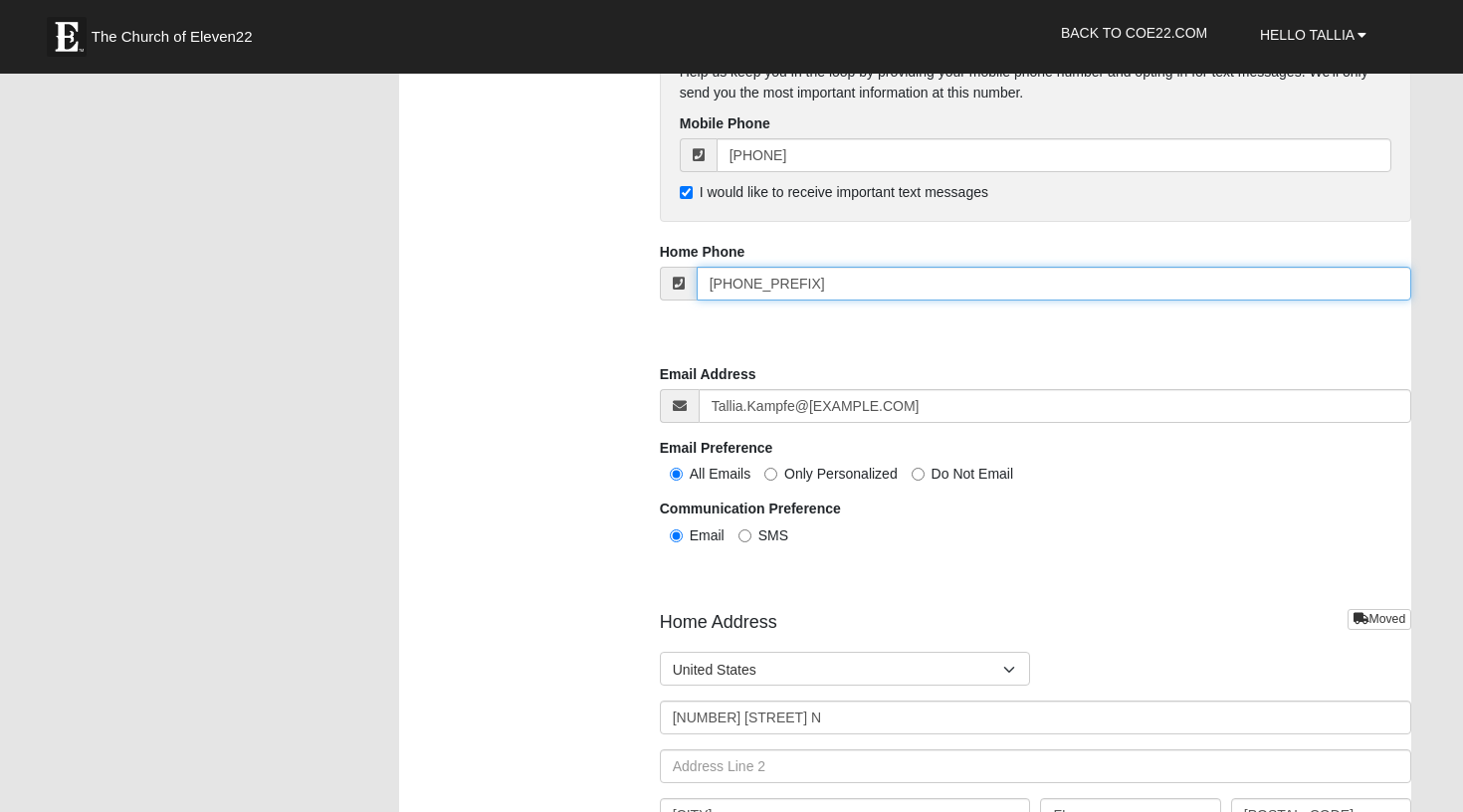 type on "[PHONE_PREFIX]" 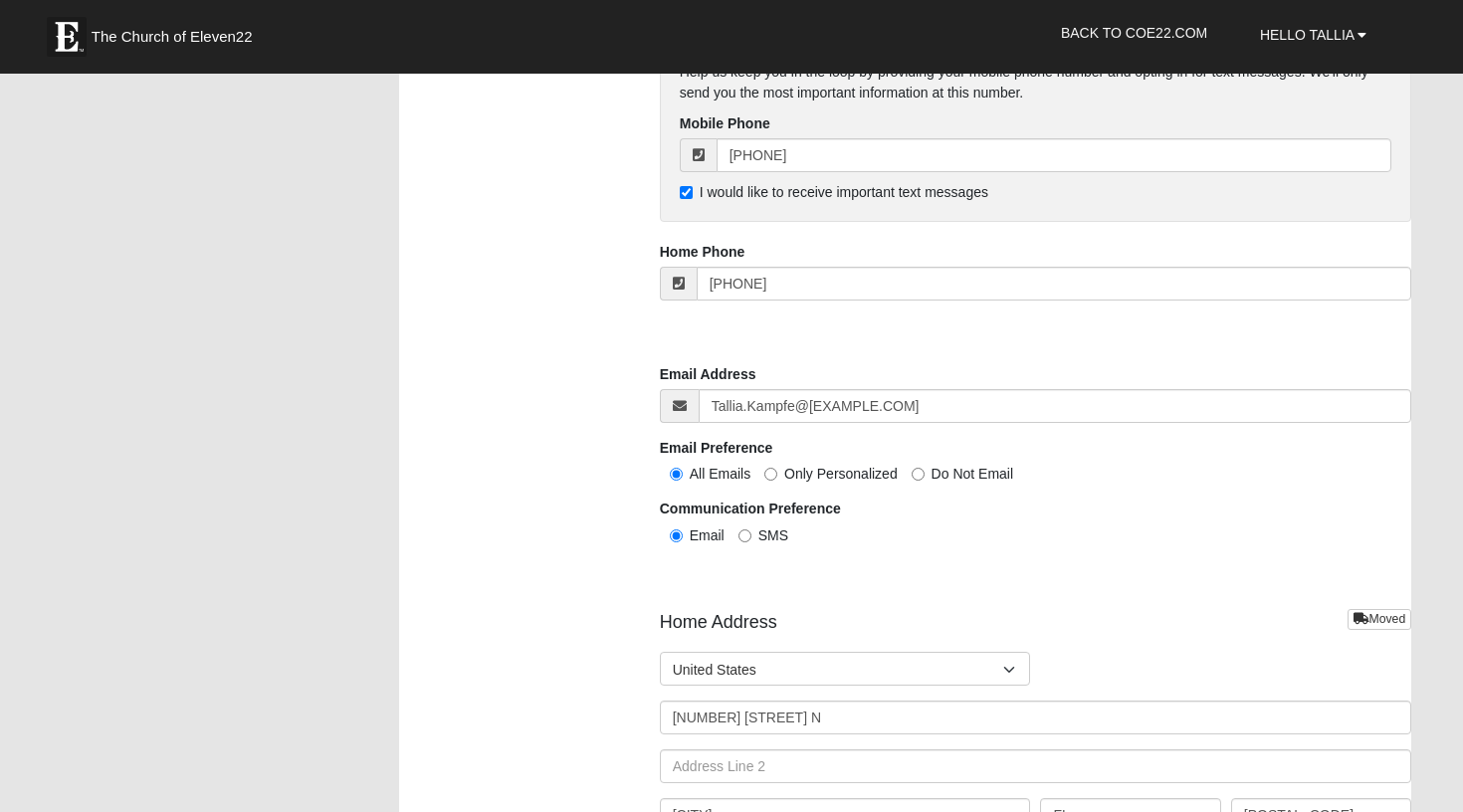 type on "[PHONE]" 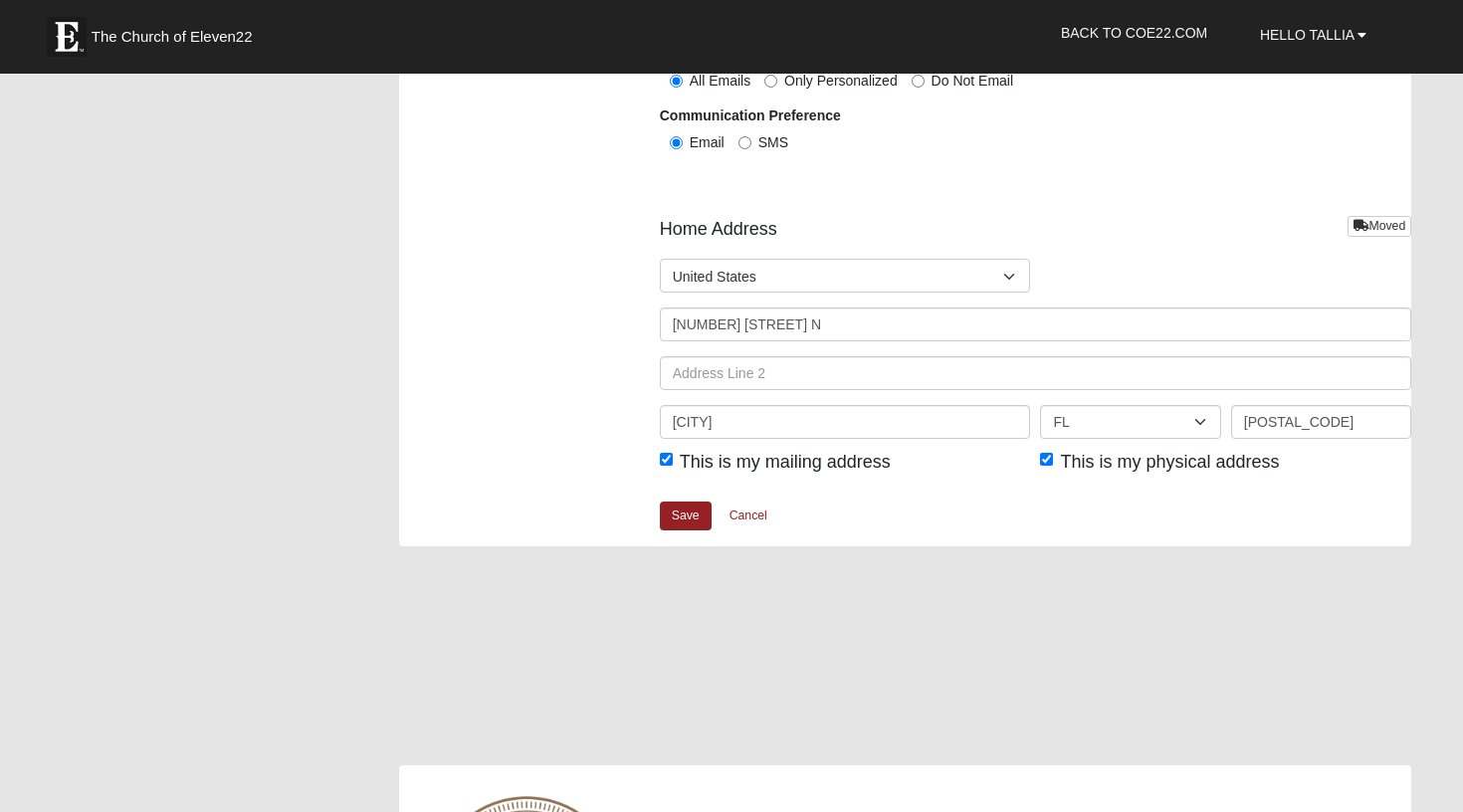 scroll, scrollTop: 2282, scrollLeft: 0, axis: vertical 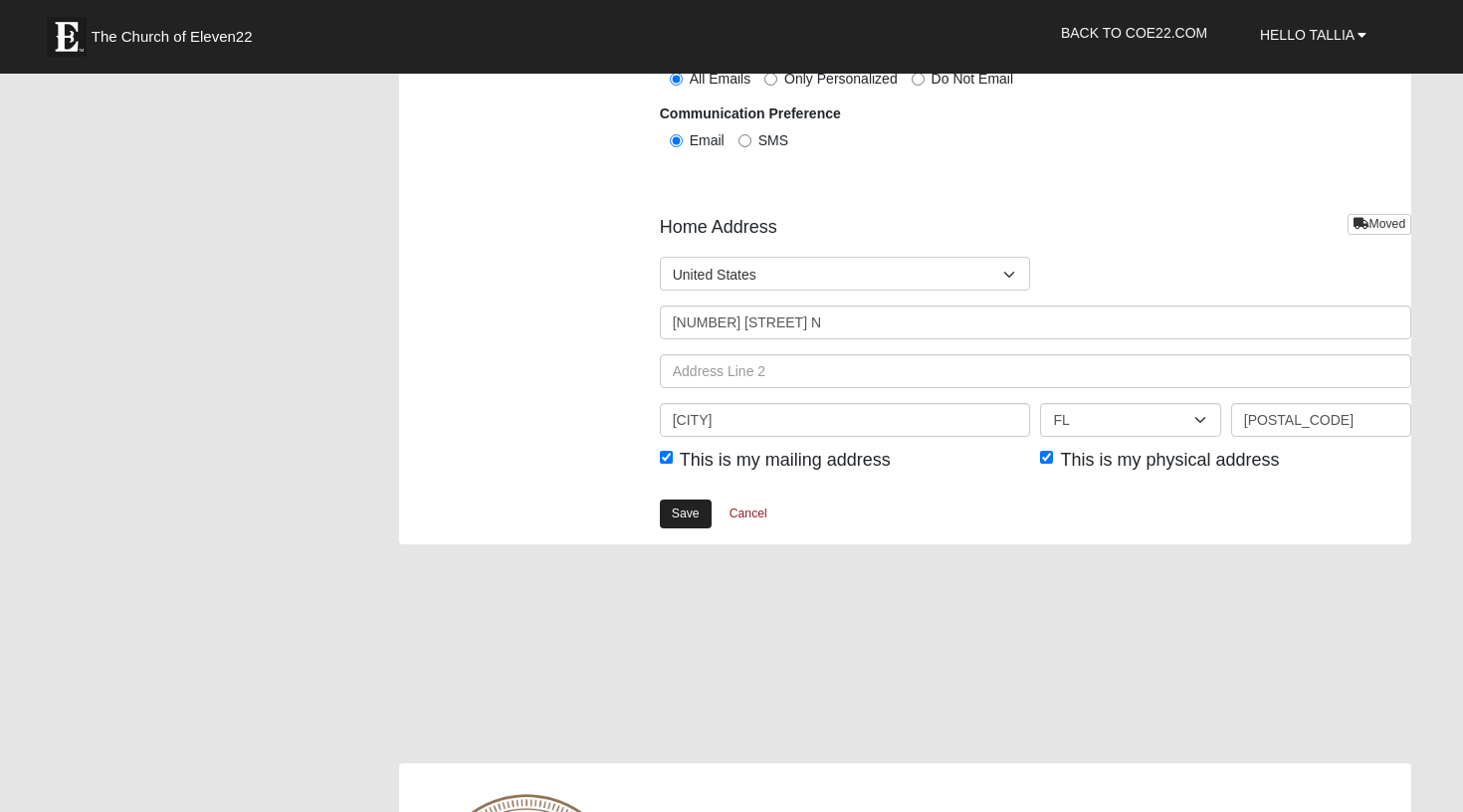 click on "Save" at bounding box center [686, 513] 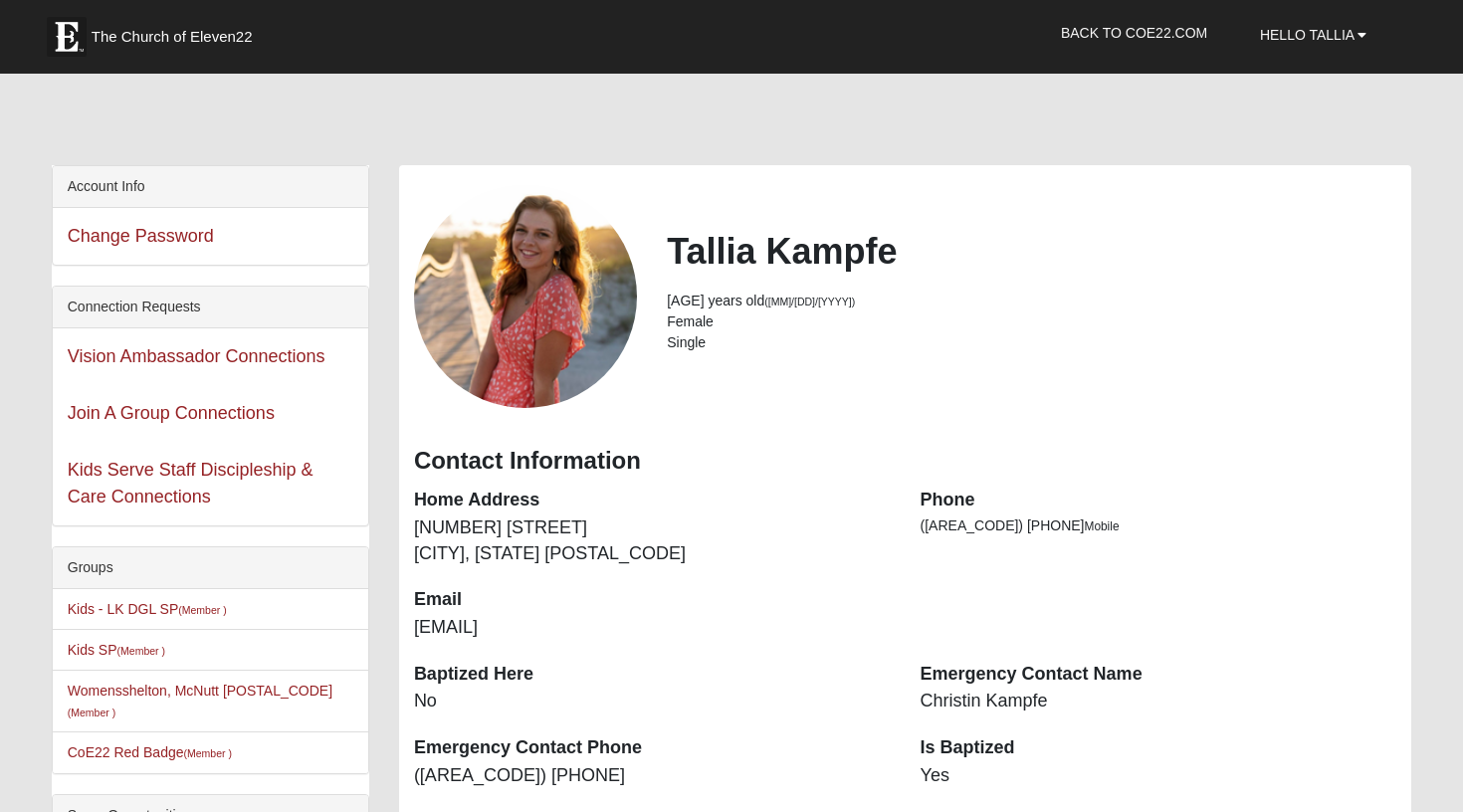 scroll, scrollTop: 0, scrollLeft: 0, axis: both 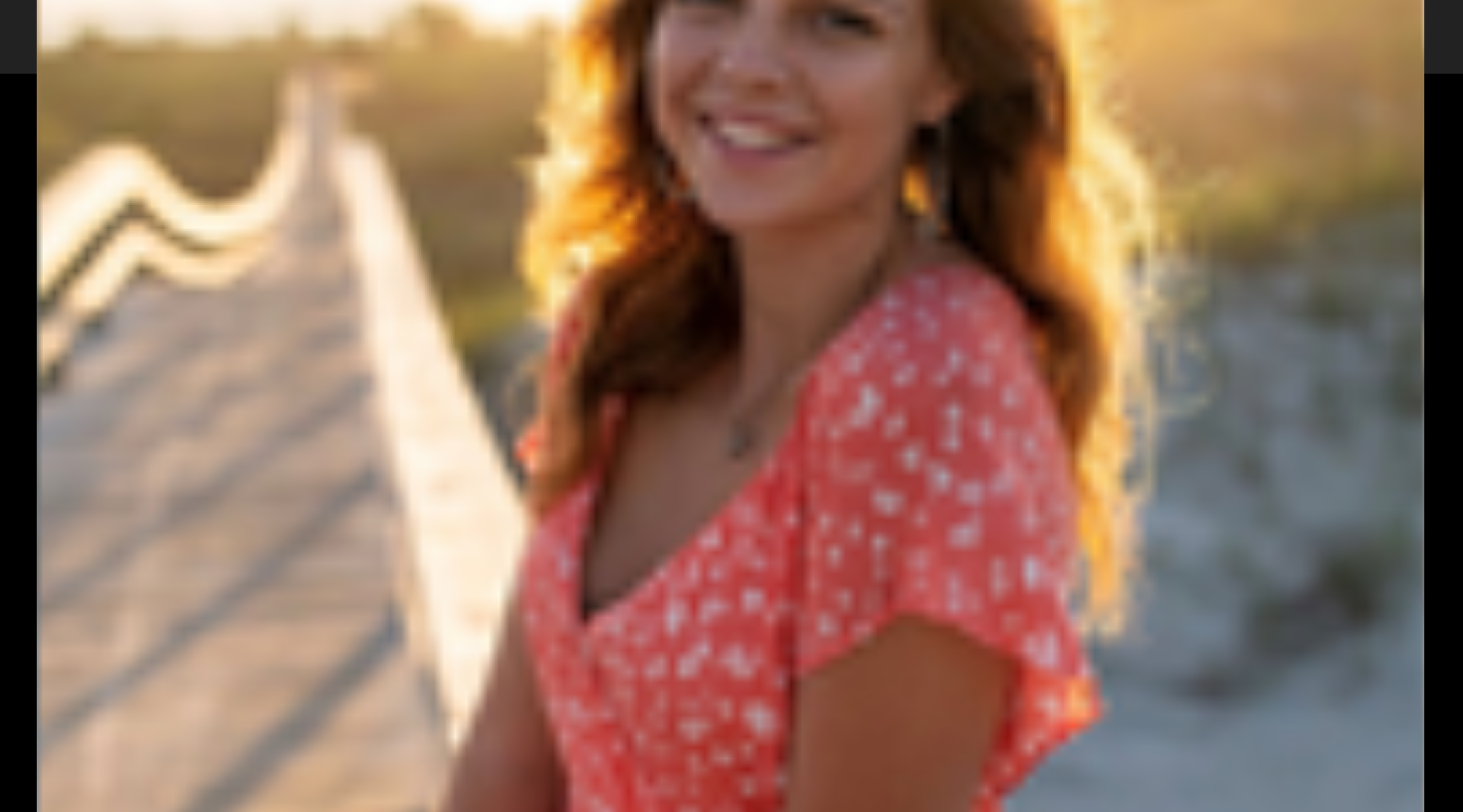 click at bounding box center [732, 406] 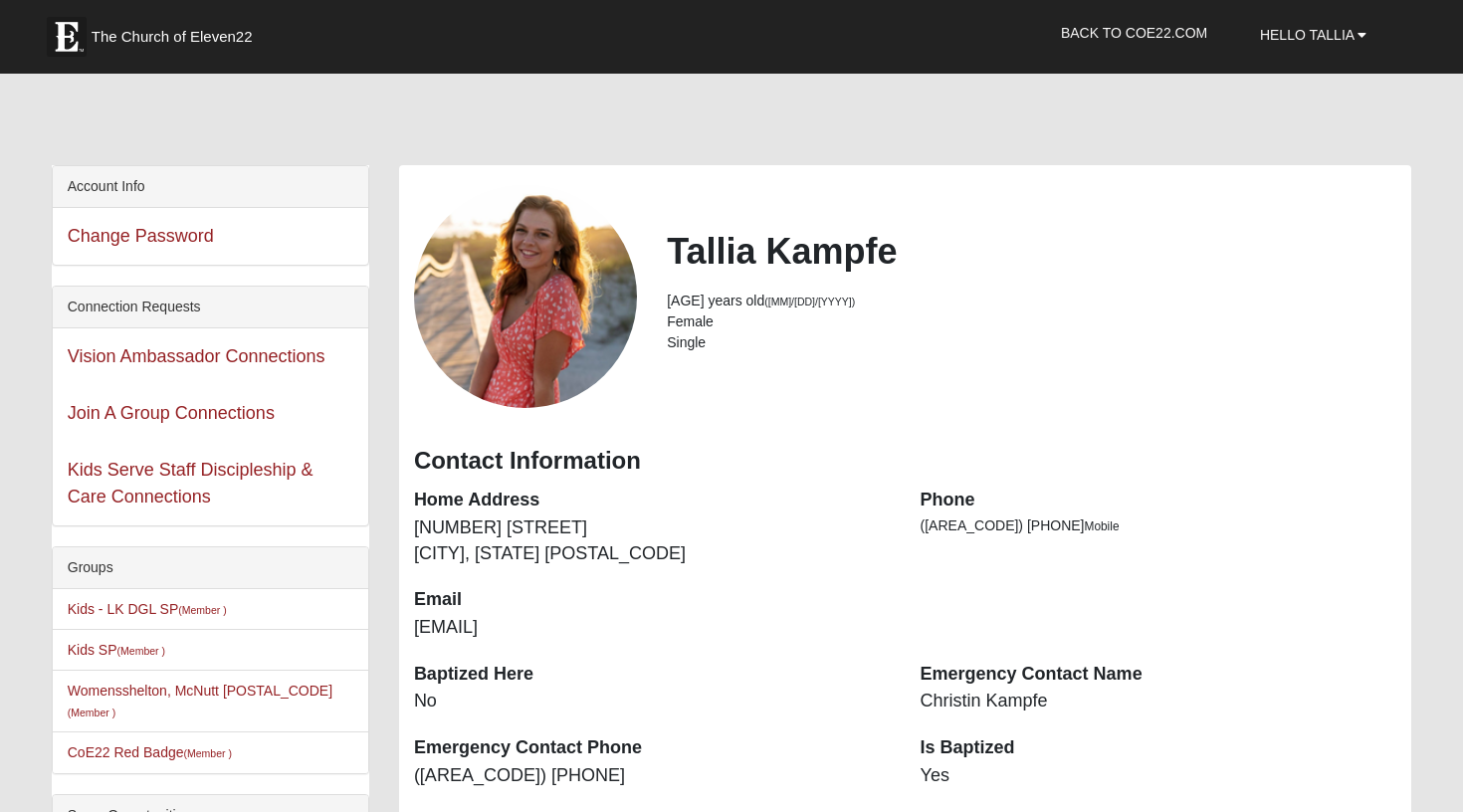 click at bounding box center (525, 297) 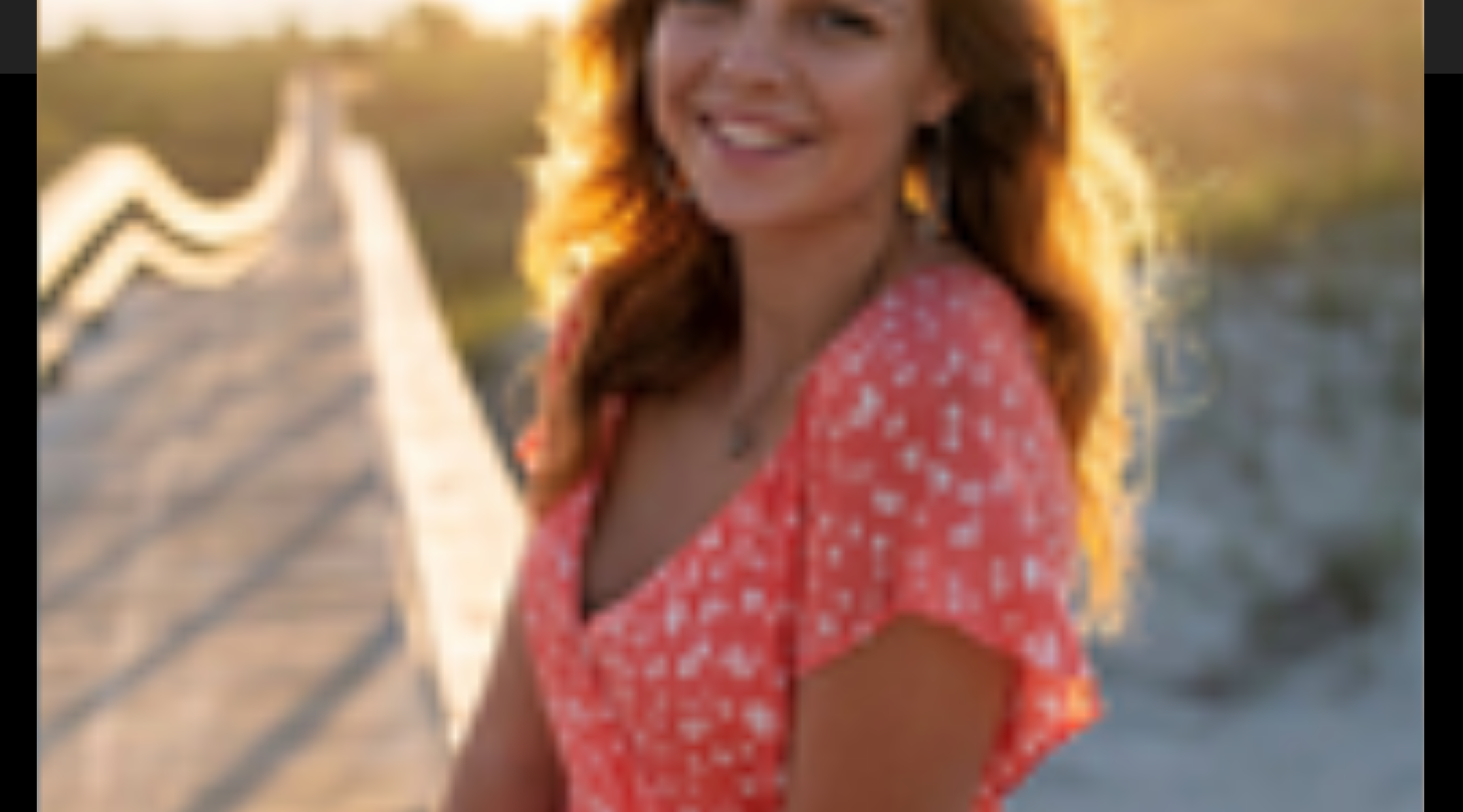 scroll, scrollTop: 0, scrollLeft: 0, axis: both 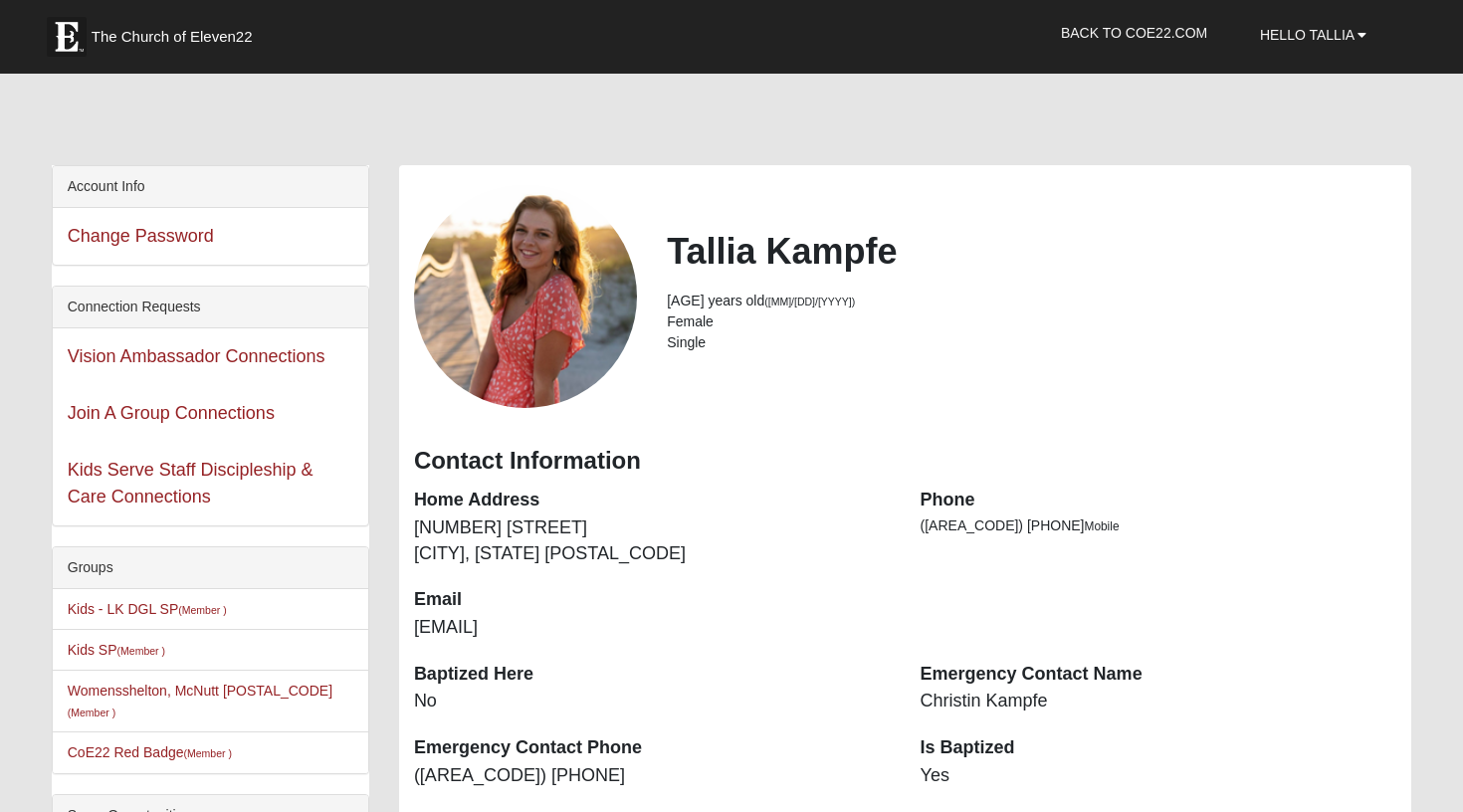 click on "The Church of Eleven22" at bounding box center (236, 32) 